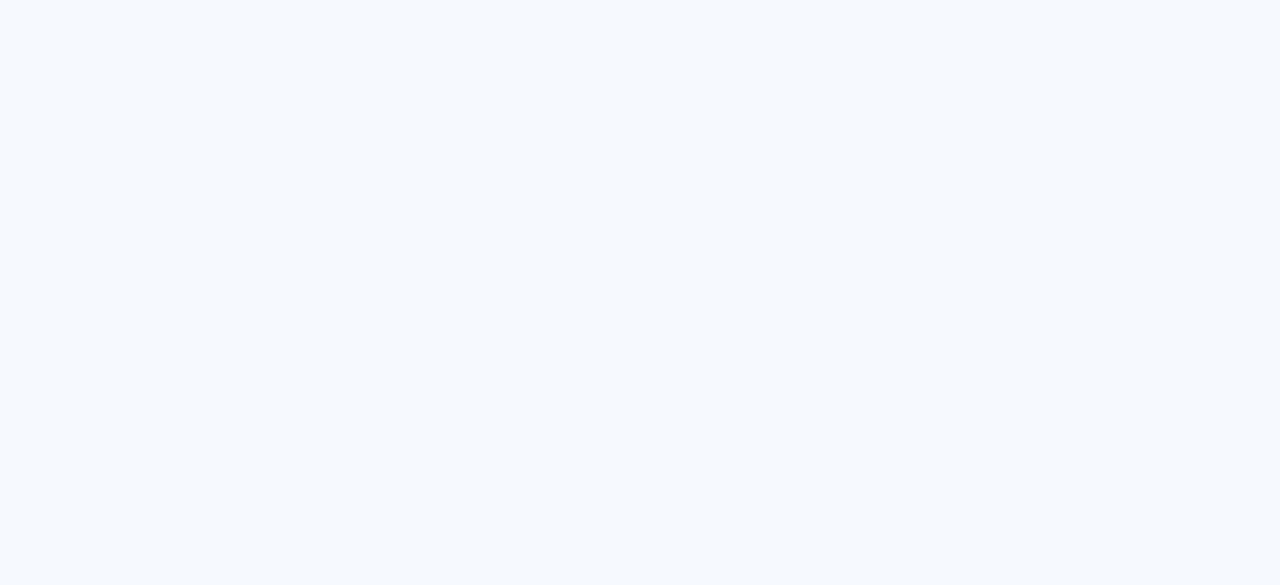 scroll, scrollTop: 0, scrollLeft: 0, axis: both 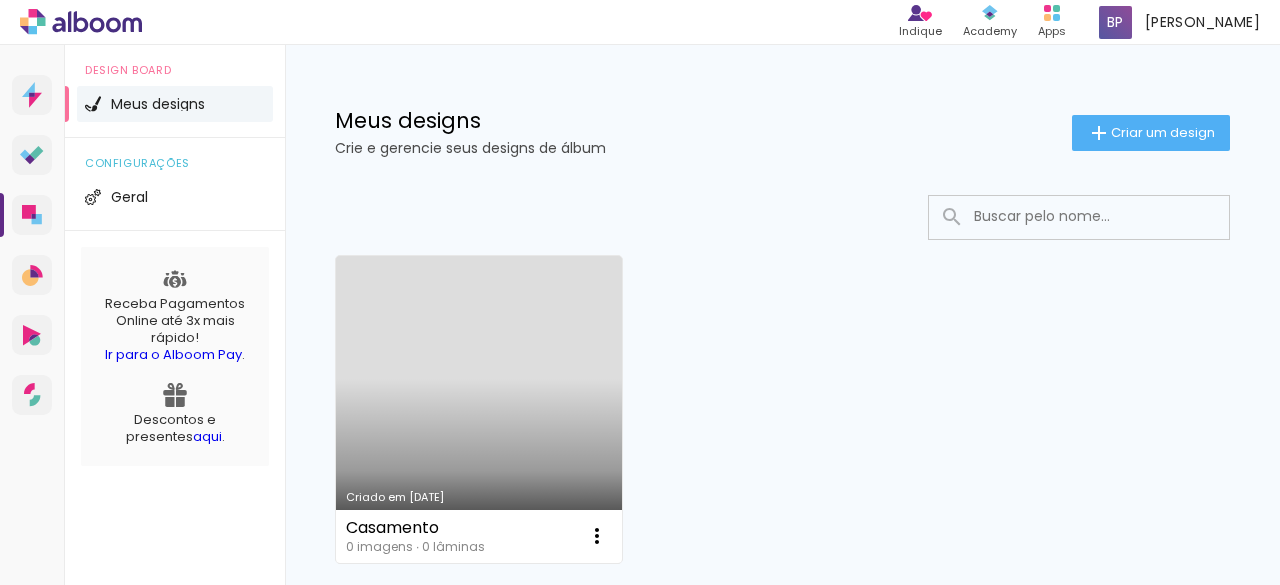 click on "Criado em [DATE]" at bounding box center (479, 409) 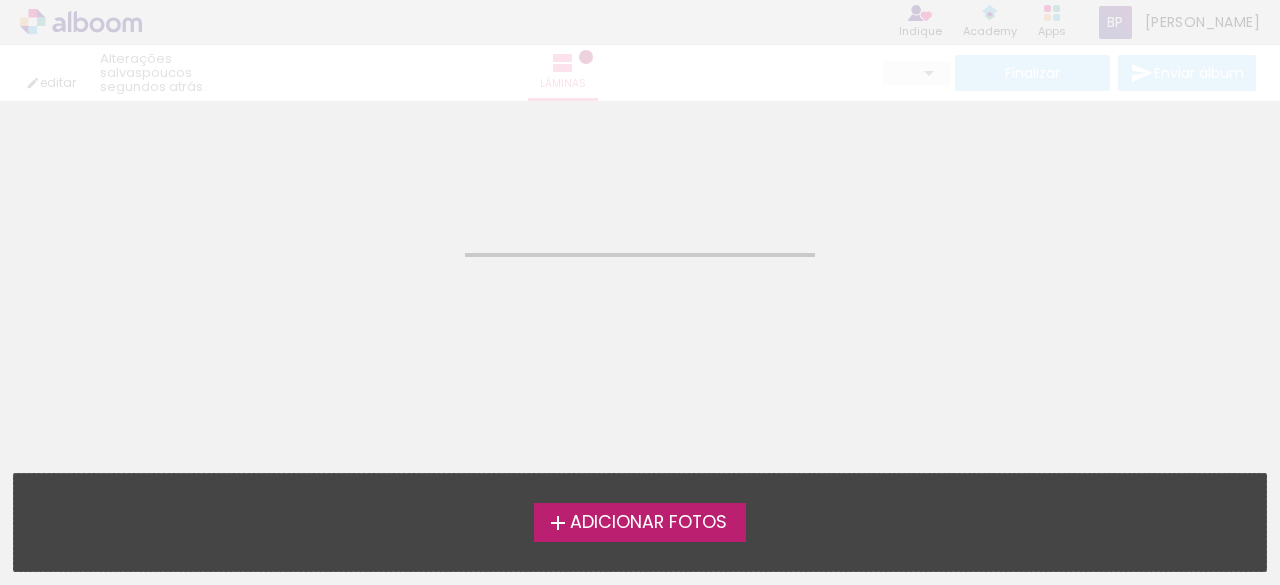 click on "Confirmar Cancelar" 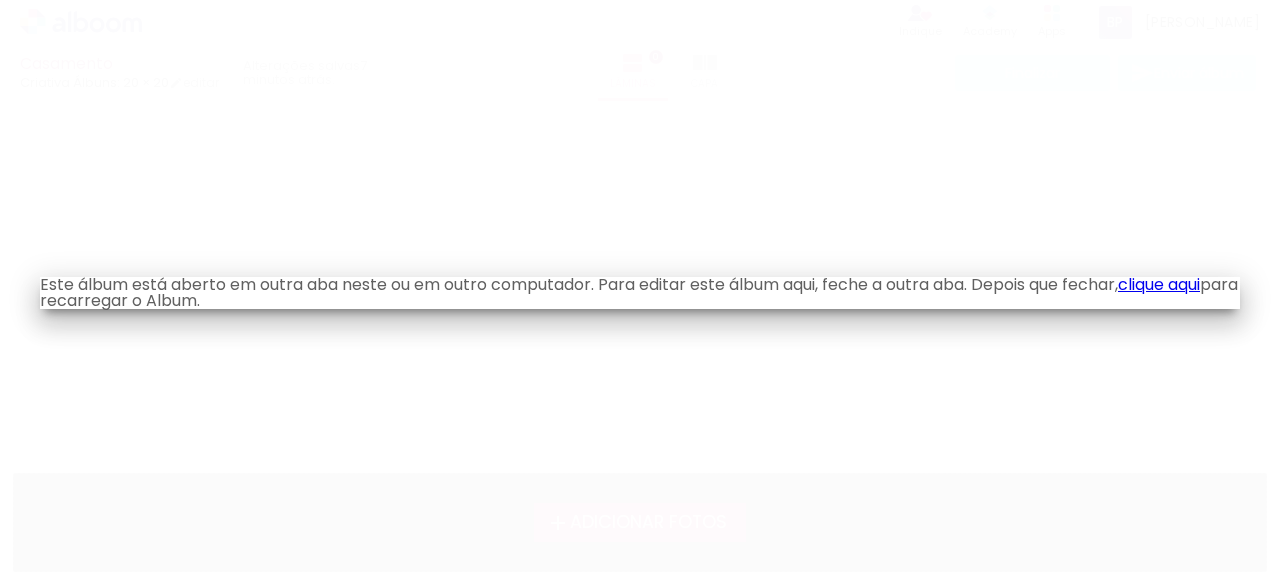 click on "clique aqui" 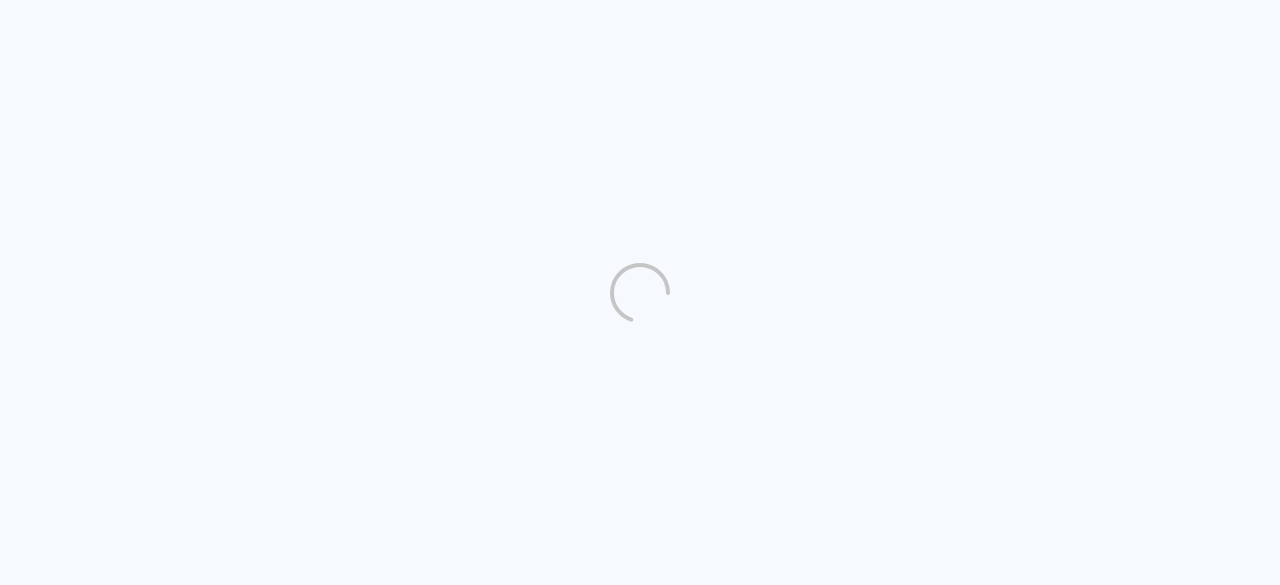 scroll, scrollTop: 0, scrollLeft: 0, axis: both 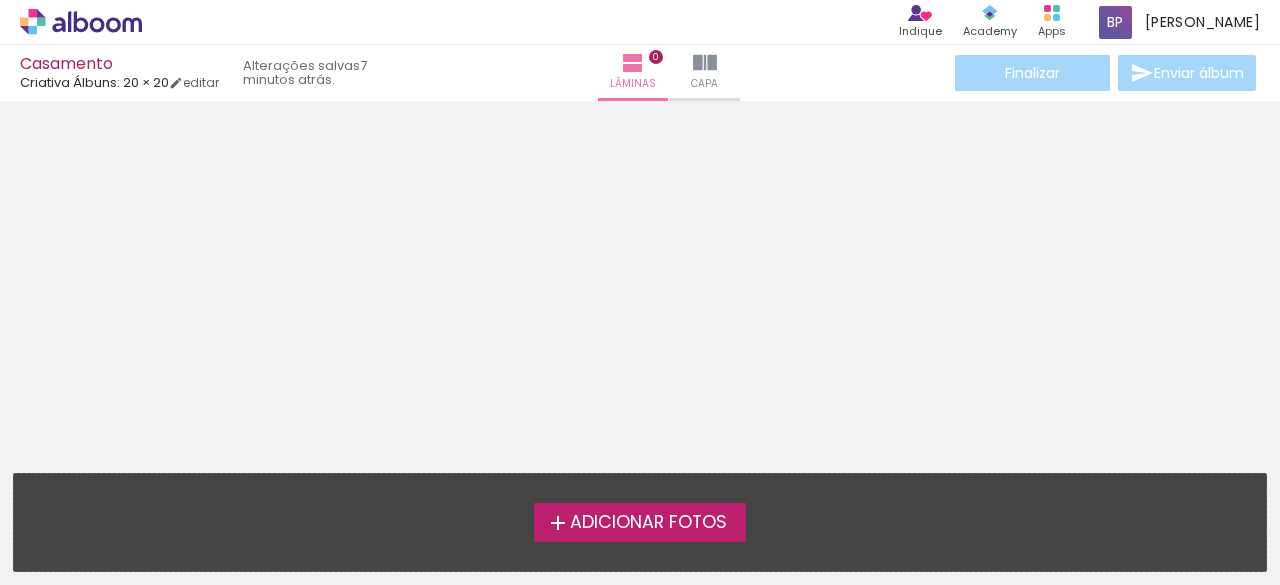 click on "Adicionar Fotos" at bounding box center (648, 523) 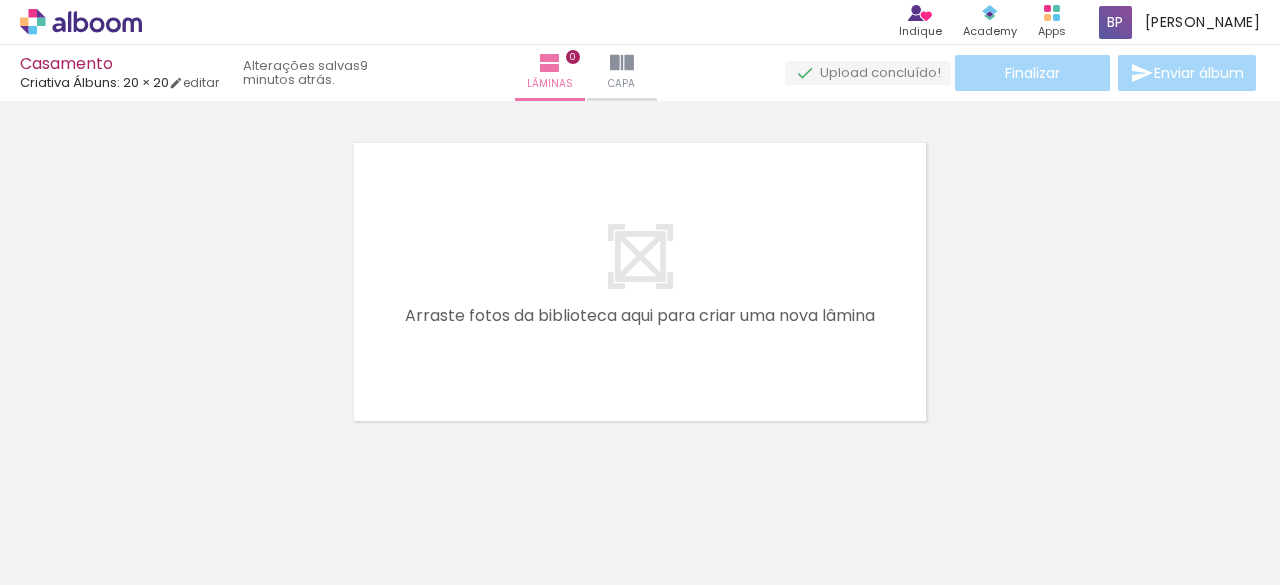 scroll, scrollTop: 25, scrollLeft: 0, axis: vertical 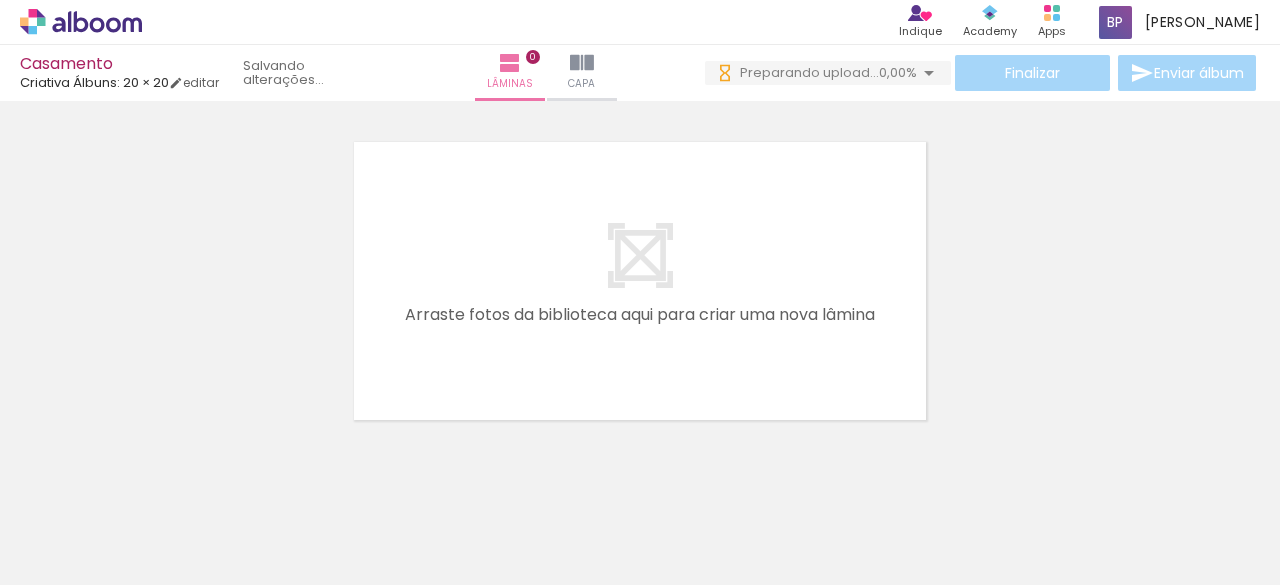 click on "Adicionar
Fotos" at bounding box center (71, 558) 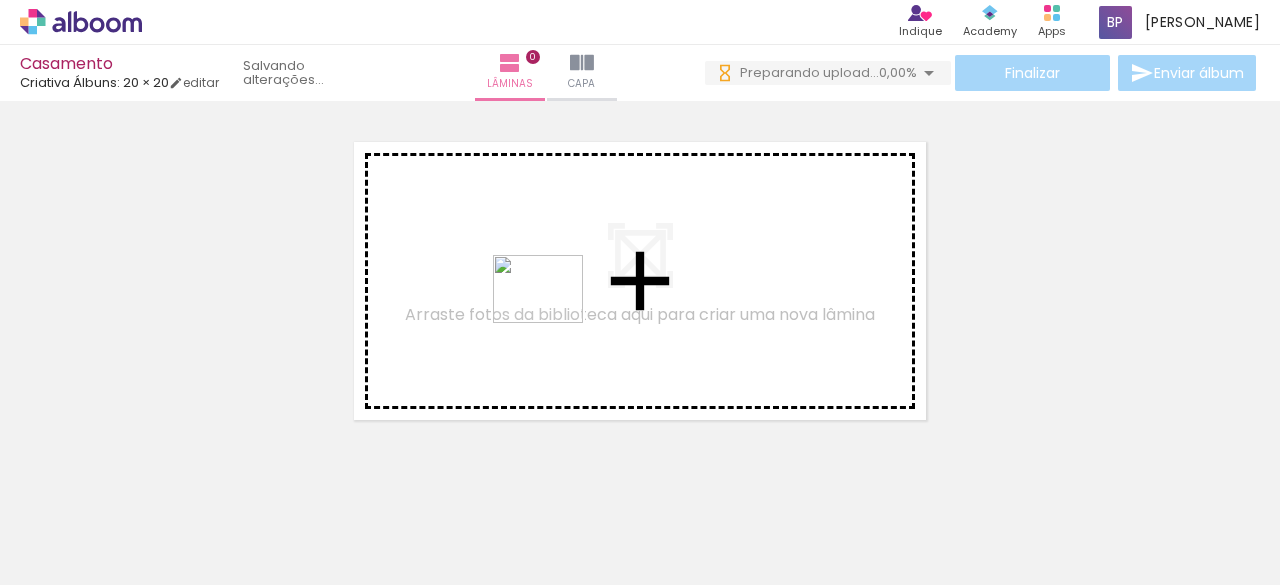 drag, startPoint x: 523, startPoint y: 519, endPoint x: 553, endPoint y: 315, distance: 206.19408 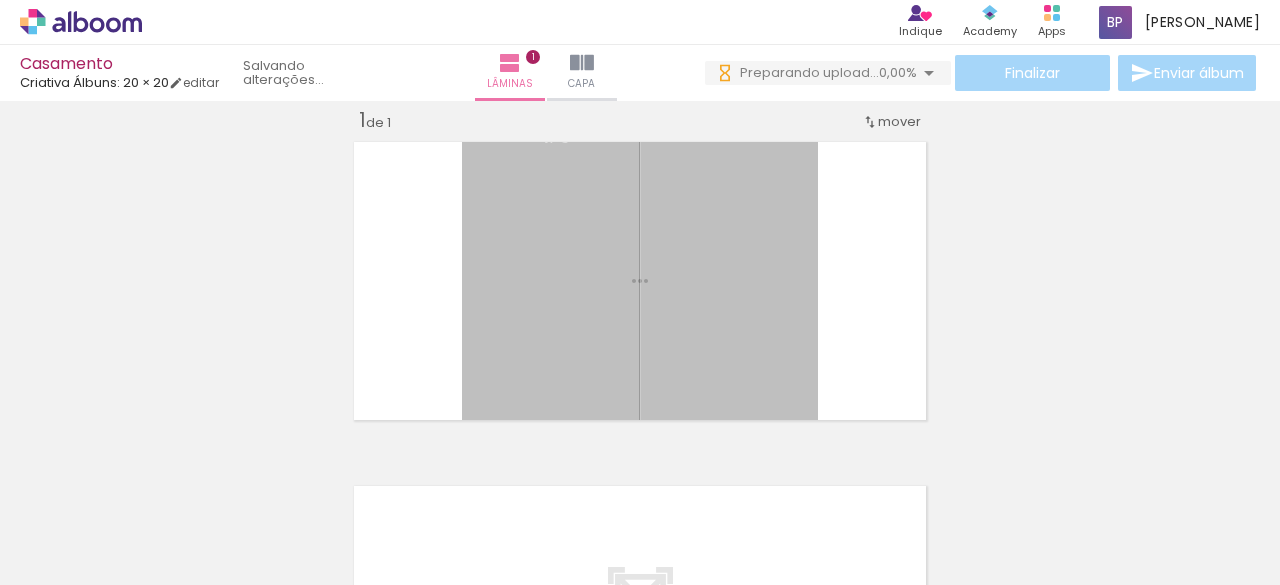 scroll, scrollTop: 25, scrollLeft: 0, axis: vertical 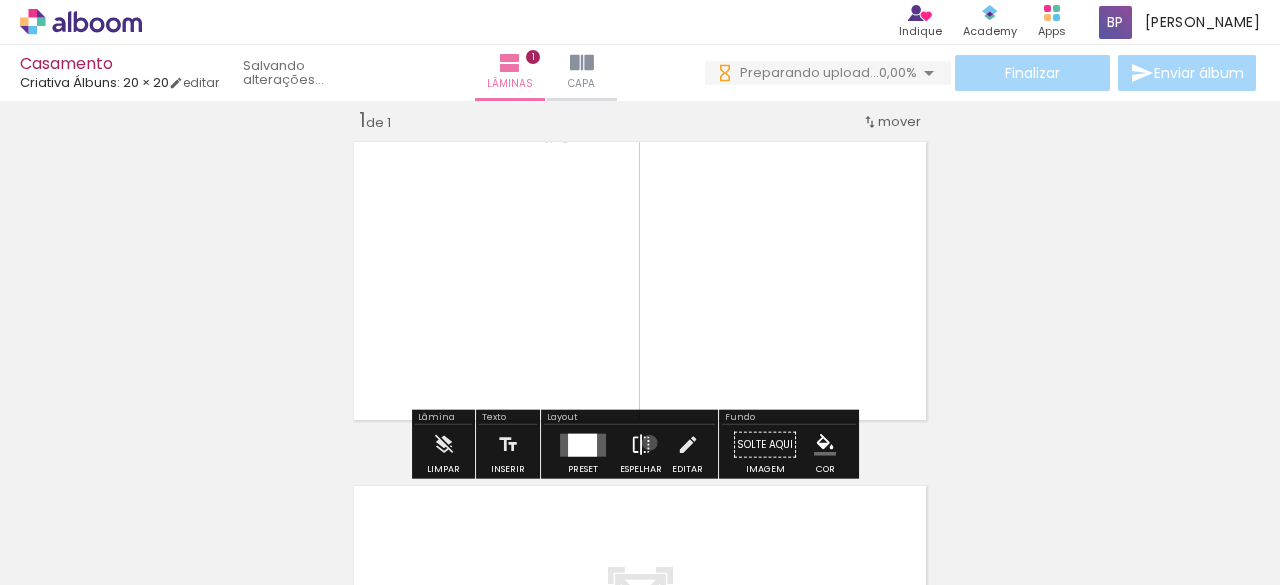 click at bounding box center (641, 445) 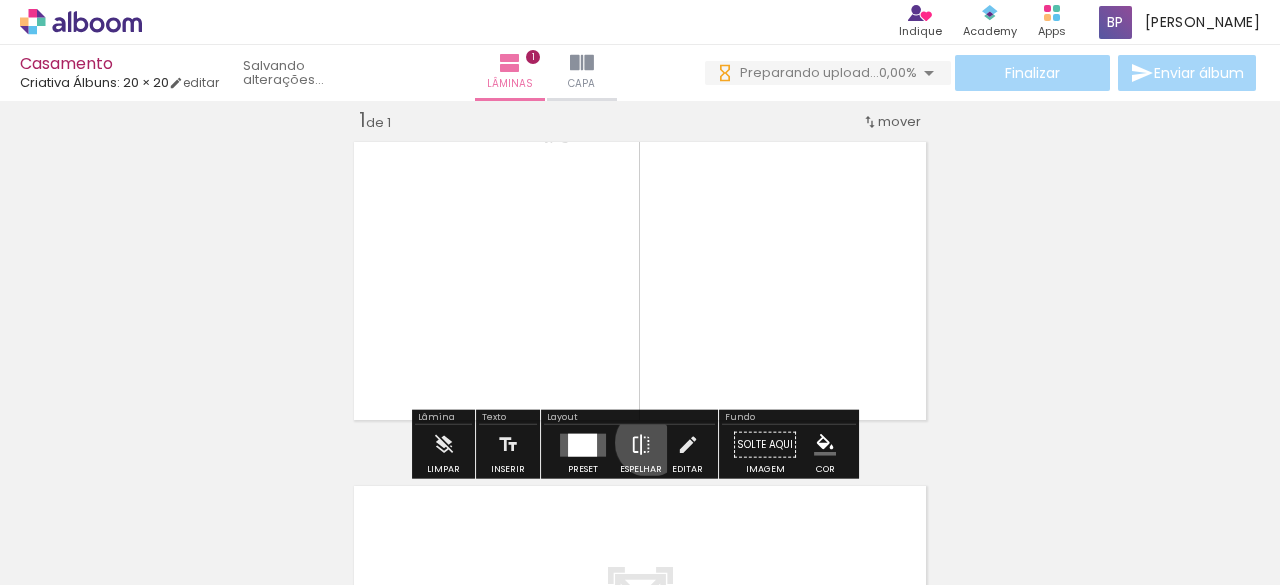 click at bounding box center (641, 445) 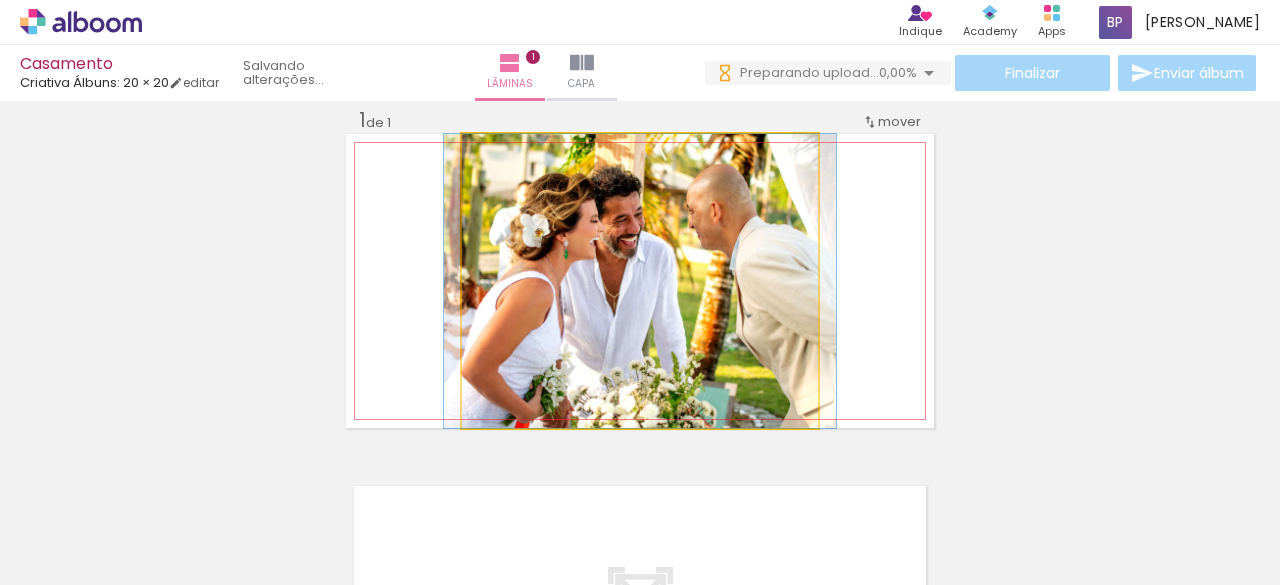 click 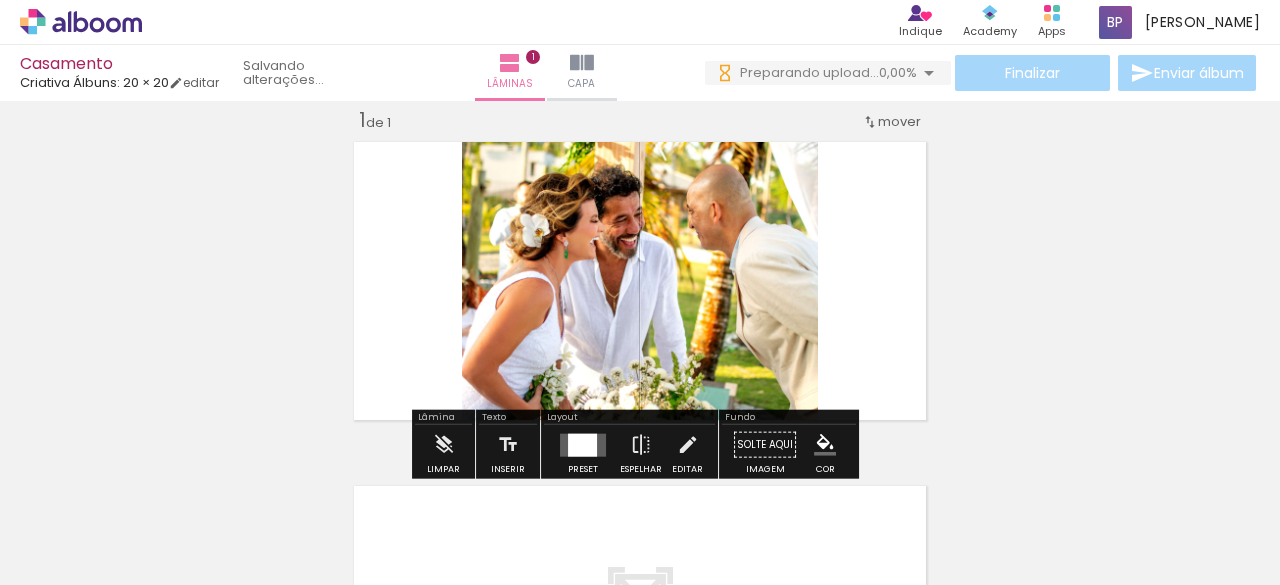 click 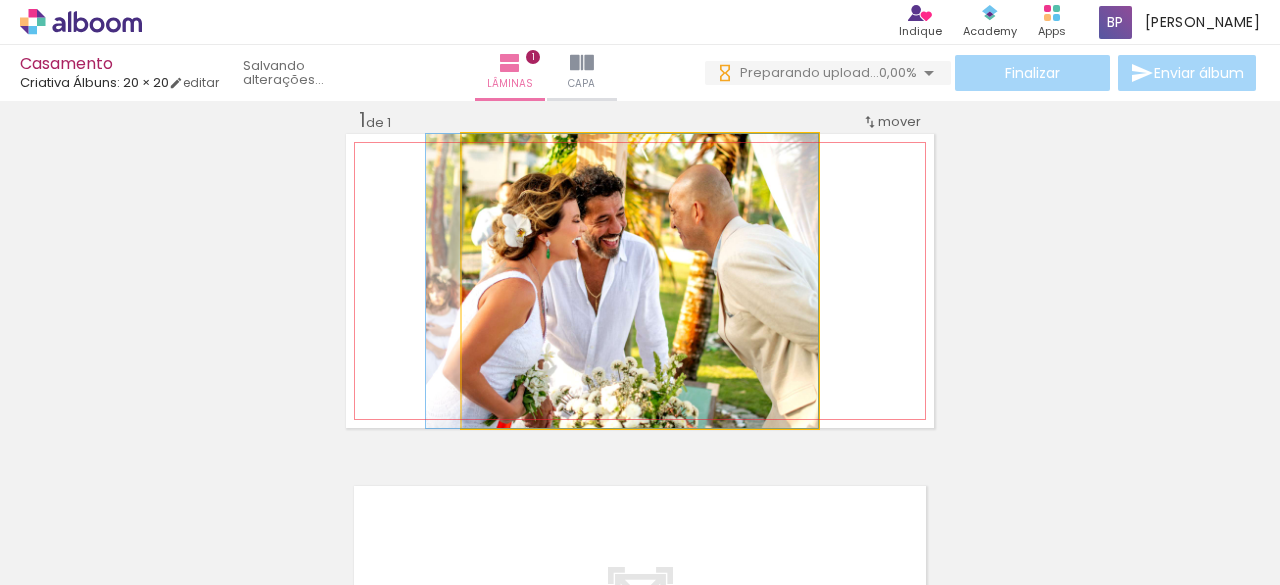 drag, startPoint x: 738, startPoint y: 284, endPoint x: 630, endPoint y: 312, distance: 111.5706 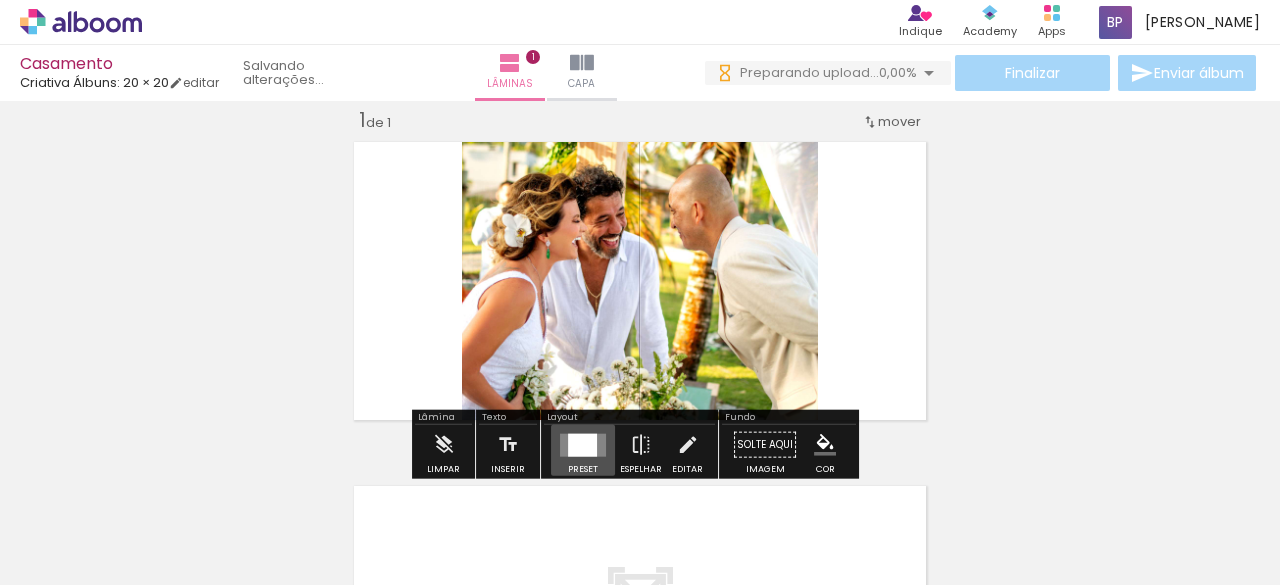 drag, startPoint x: 573, startPoint y: 444, endPoint x: 541, endPoint y: 441, distance: 32.140316 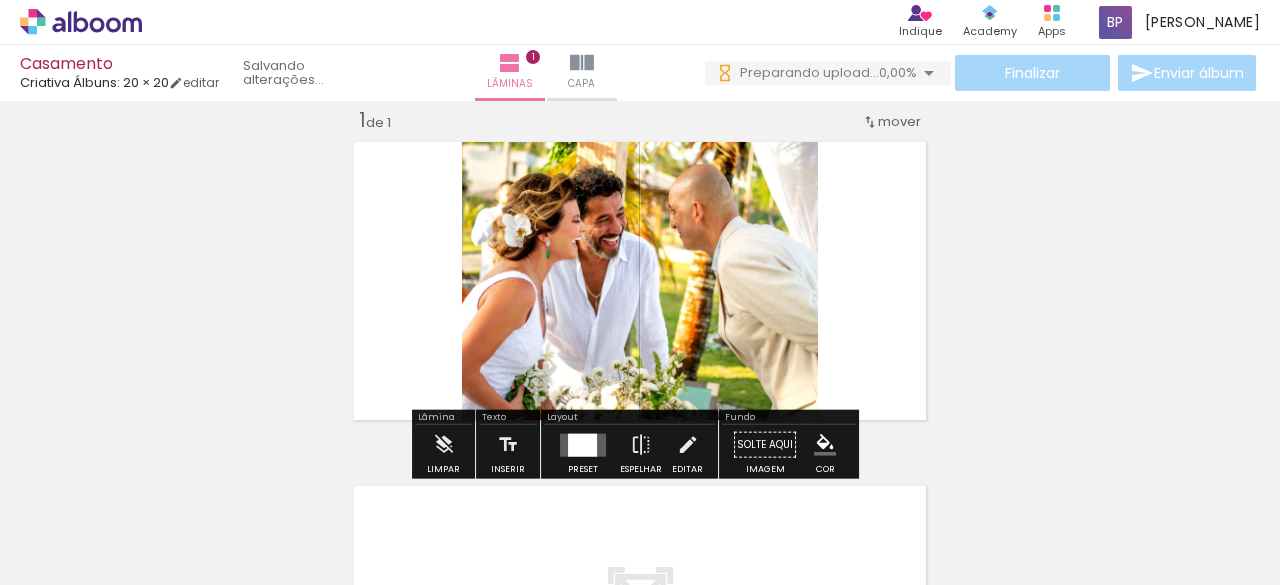 click at bounding box center [582, 444] 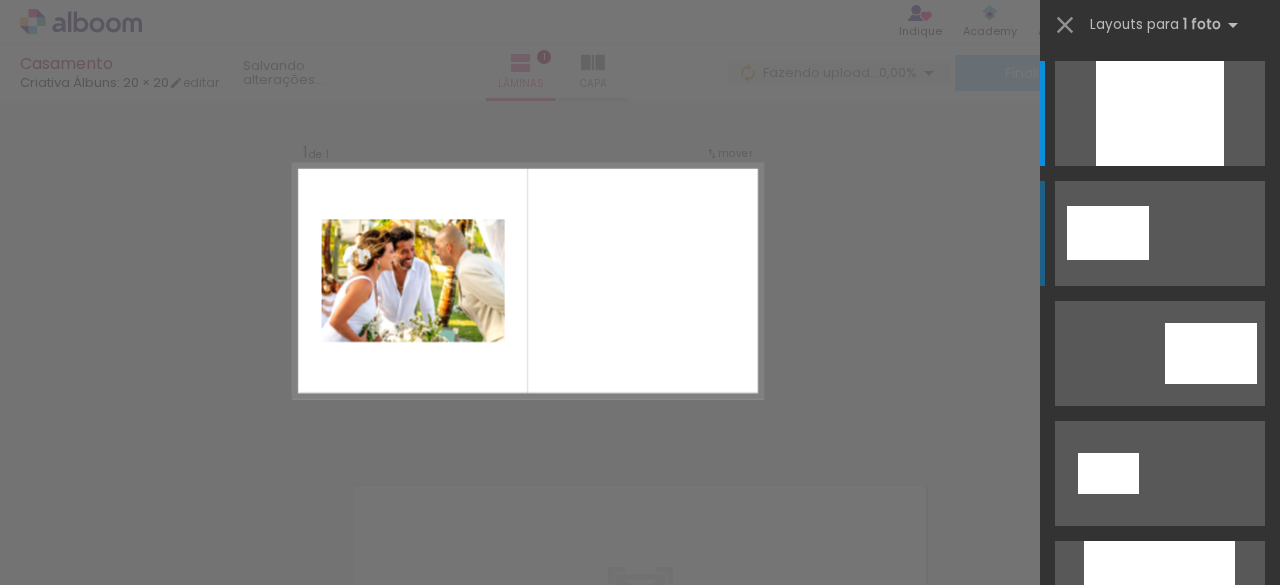 click at bounding box center [1160, 113] 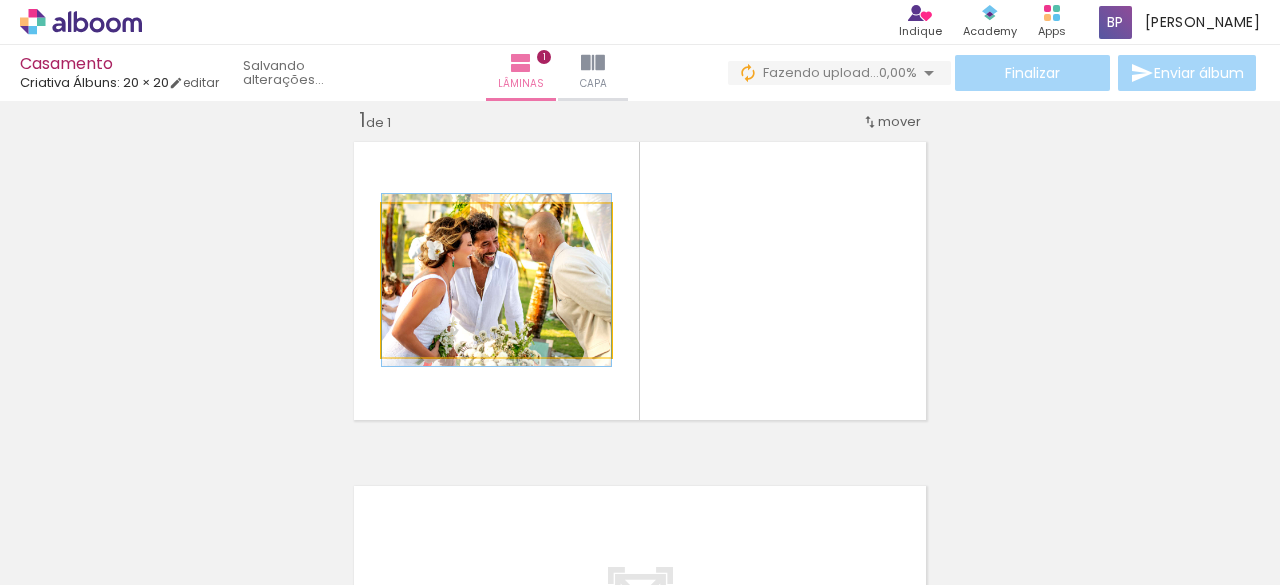click 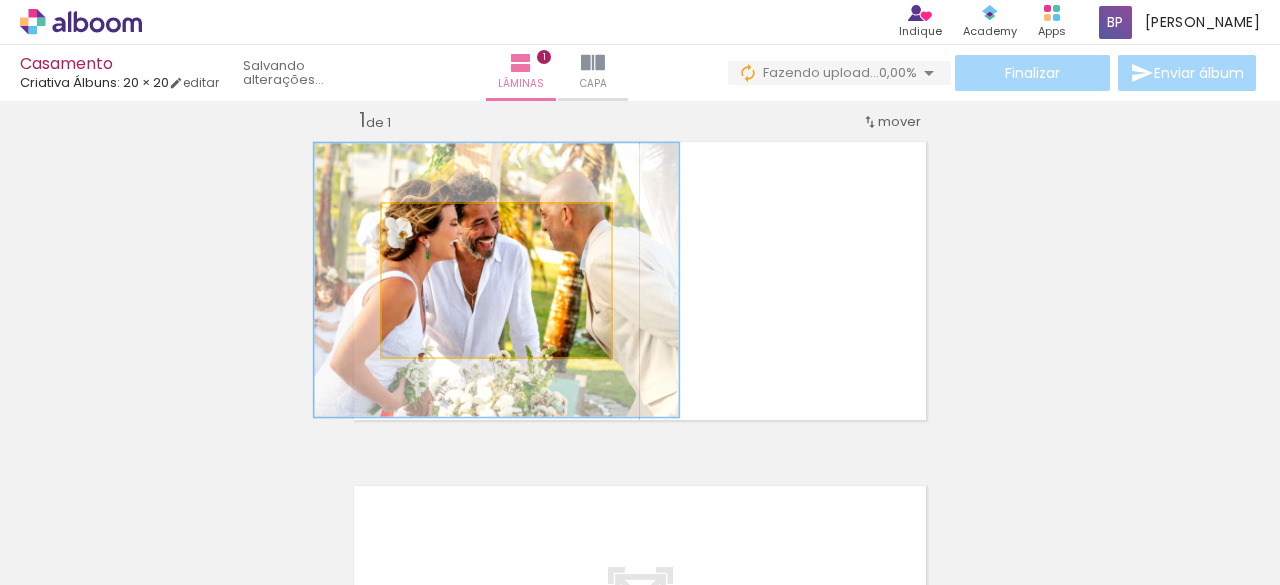 drag, startPoint x: 425, startPoint y: 224, endPoint x: 466, endPoint y: 227, distance: 41.109608 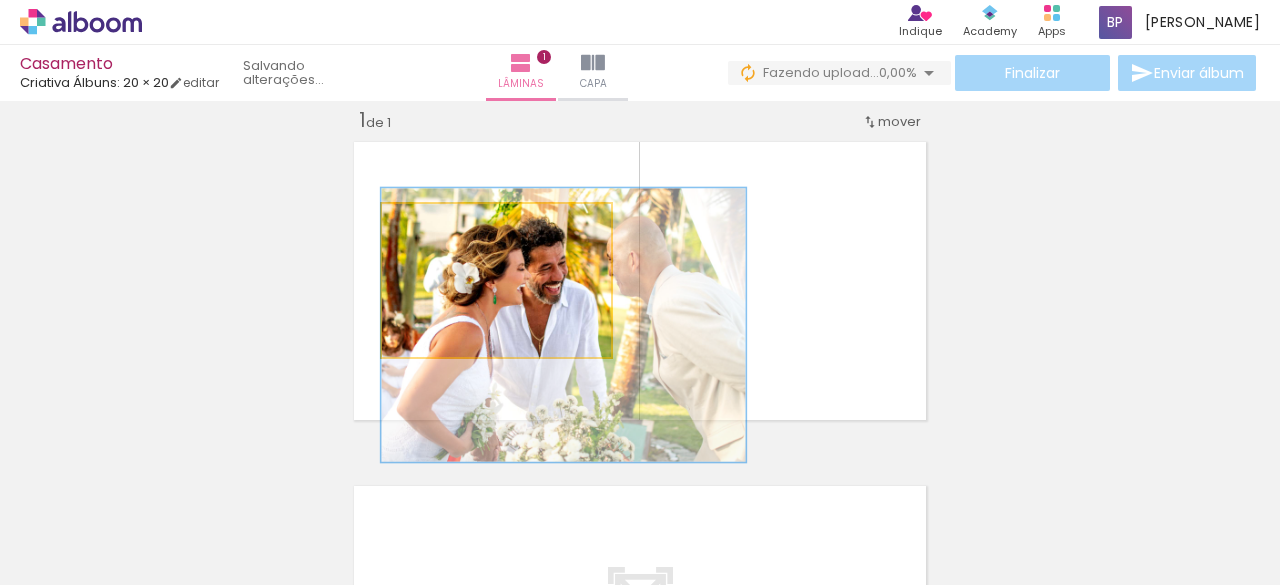 drag, startPoint x: 529, startPoint y: 296, endPoint x: 613, endPoint y: 342, distance: 95.77056 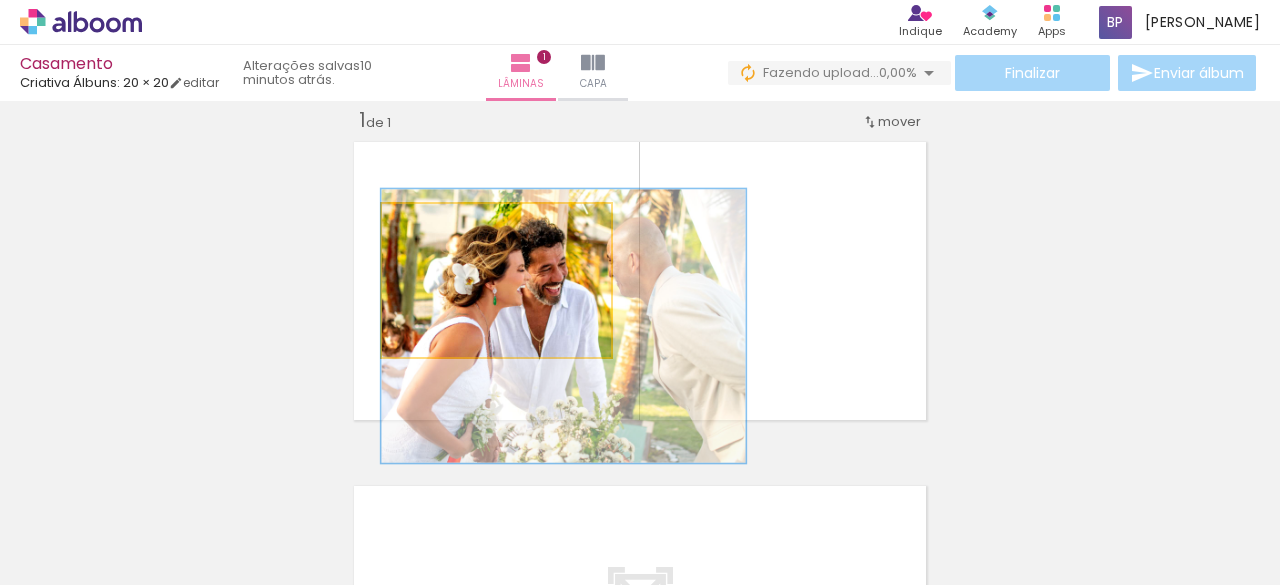 click 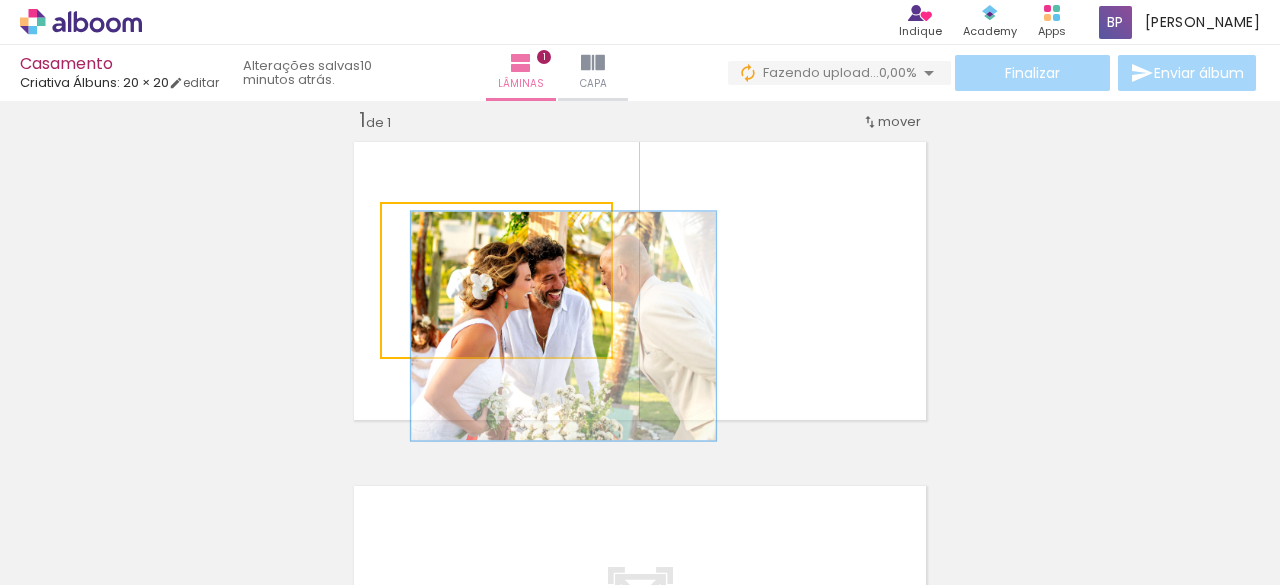 drag, startPoint x: 464, startPoint y: 223, endPoint x: 443, endPoint y: 220, distance: 21.213203 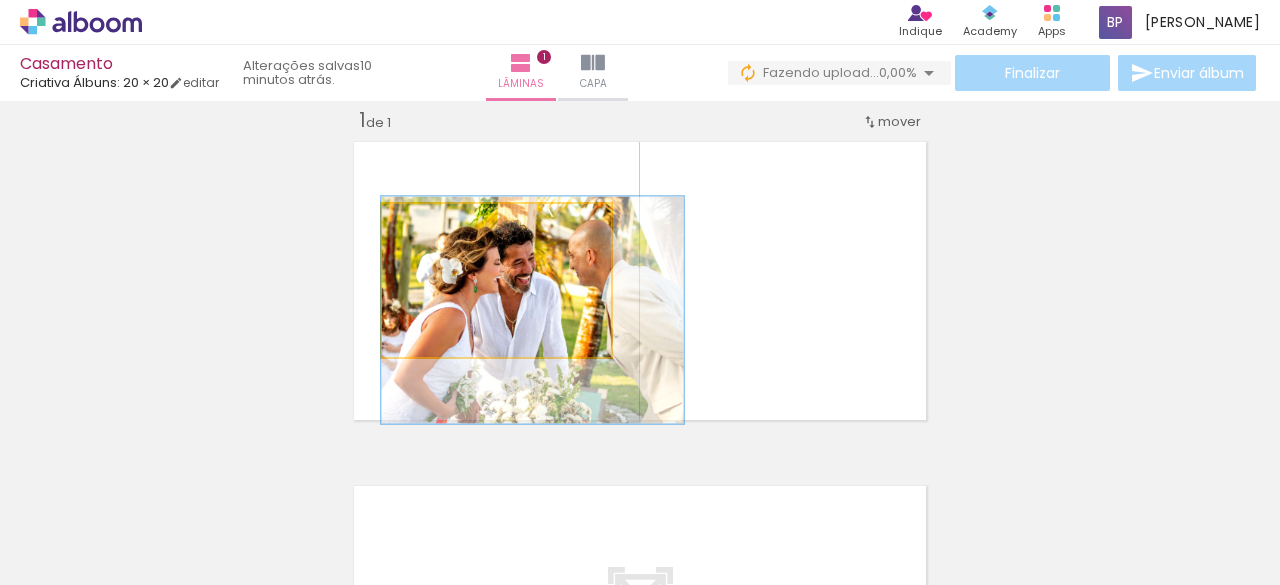 drag, startPoint x: 516, startPoint y: 299, endPoint x: 568, endPoint y: 283, distance: 54.405884 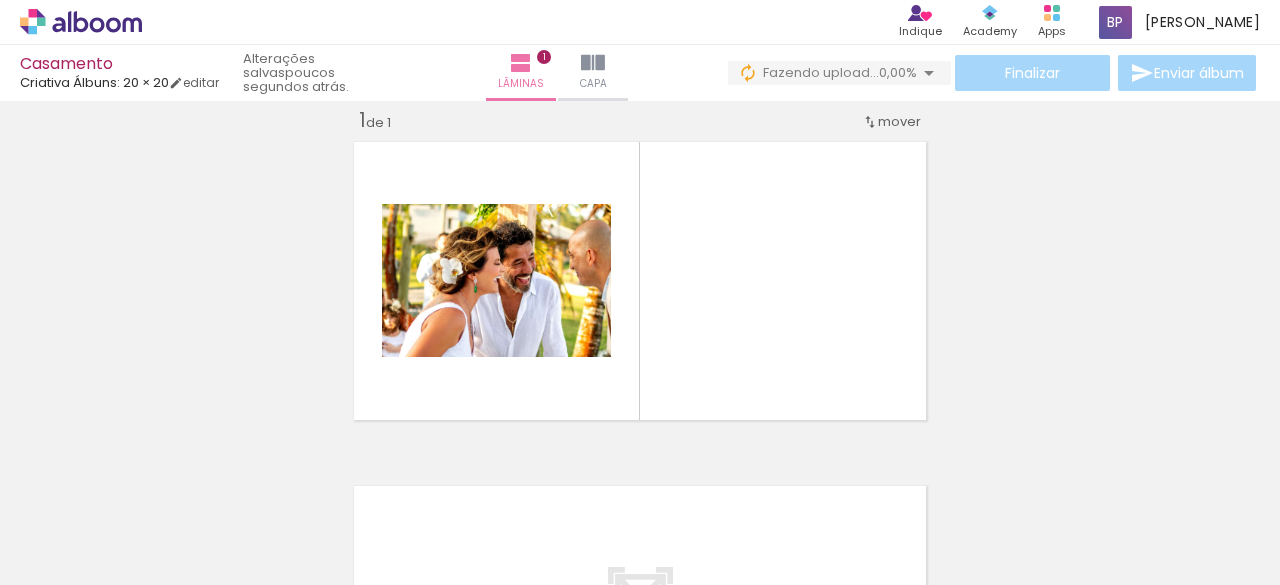 click on "Adicionar
Fotos" at bounding box center [71, 558] 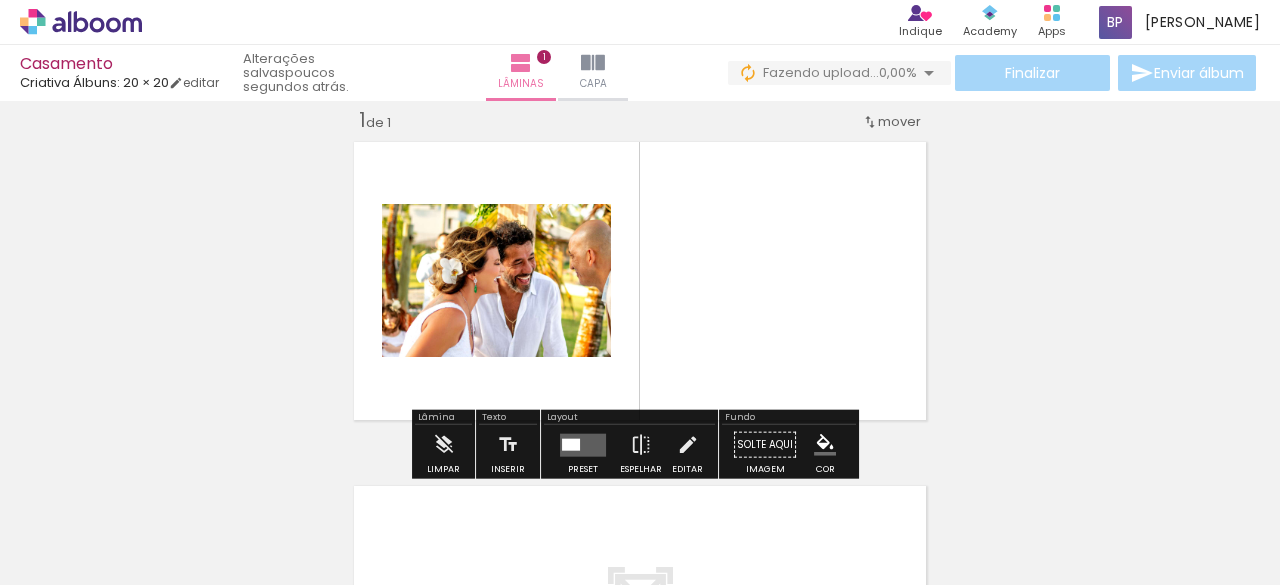 click on "Adicionar
Fotos" at bounding box center [71, 558] 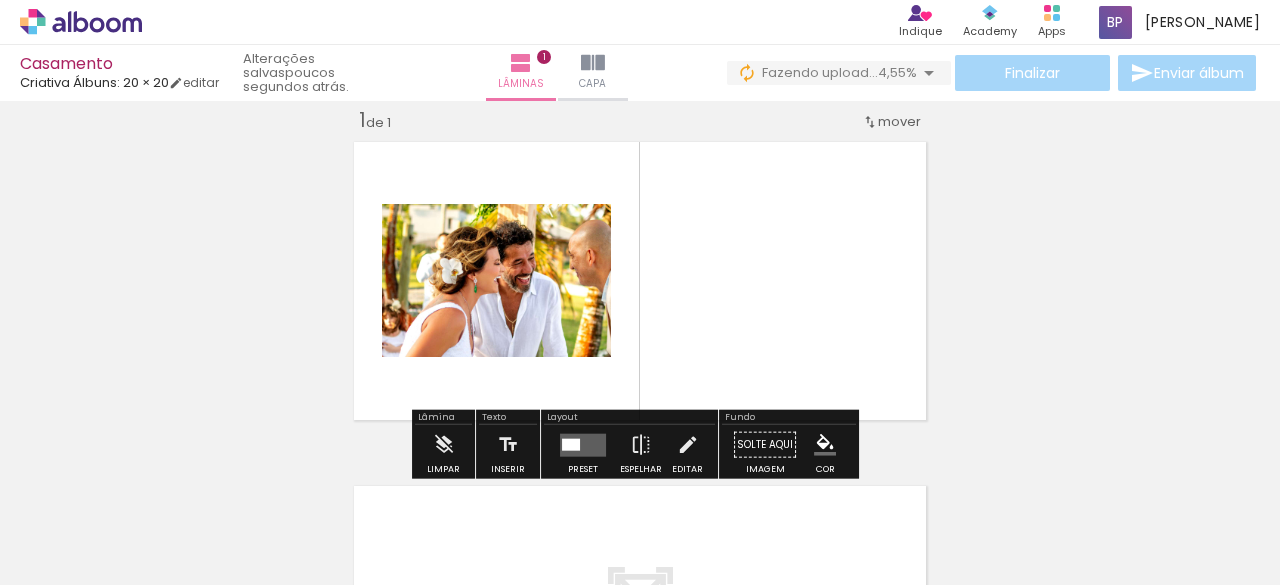 click at bounding box center [640, 281] 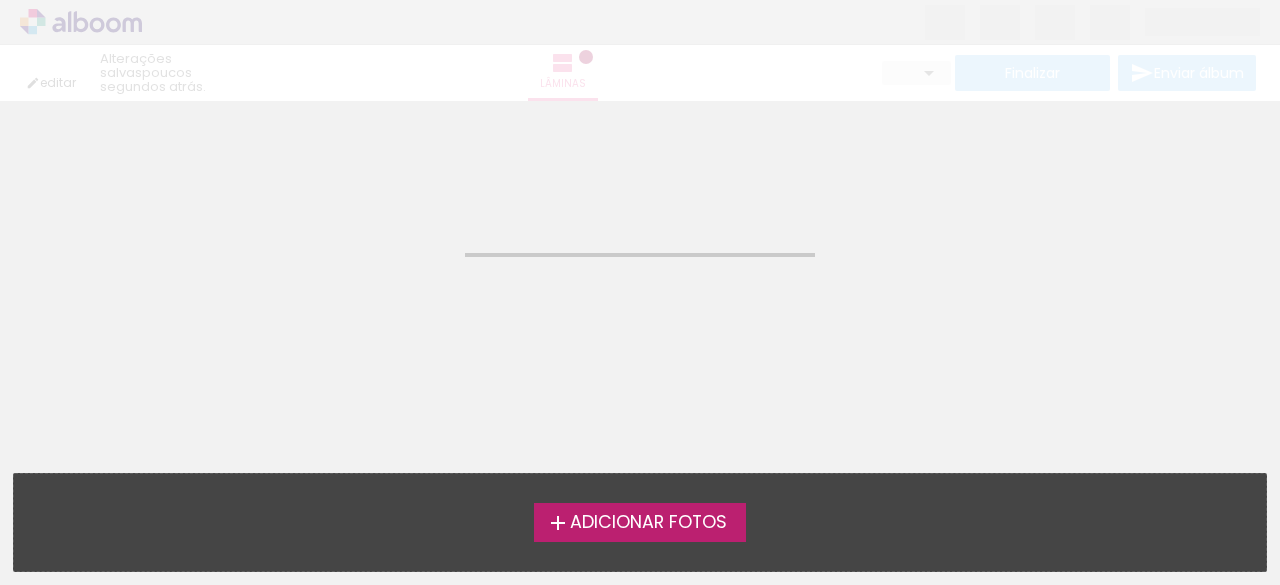 scroll, scrollTop: 0, scrollLeft: 0, axis: both 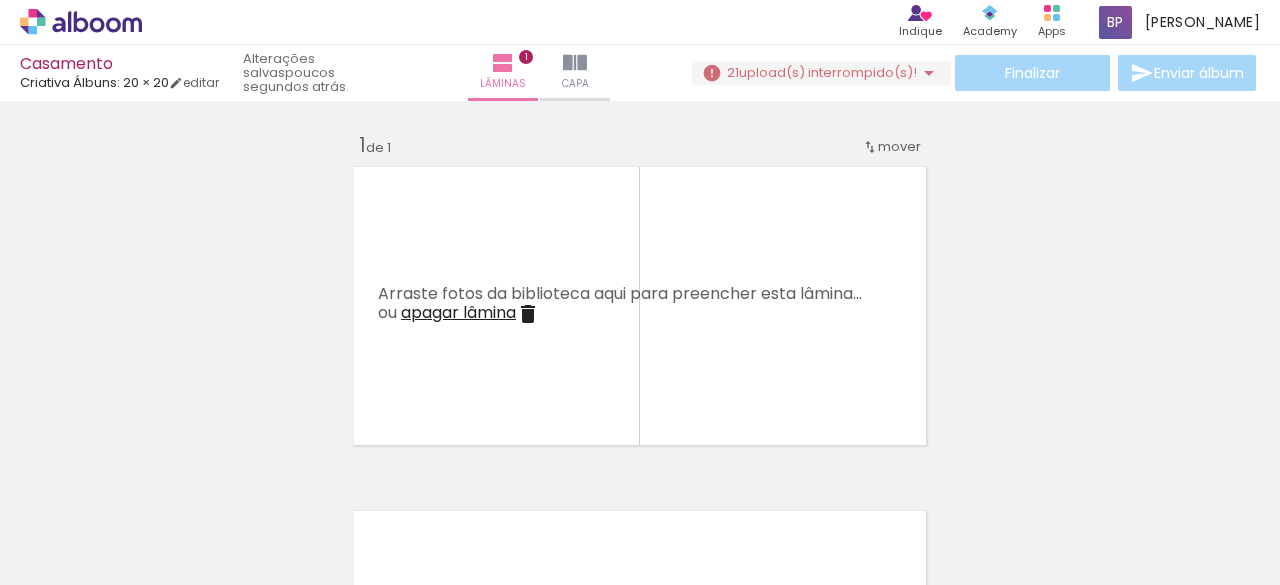 click on "Adicionar
Fotos" at bounding box center (71, 558) 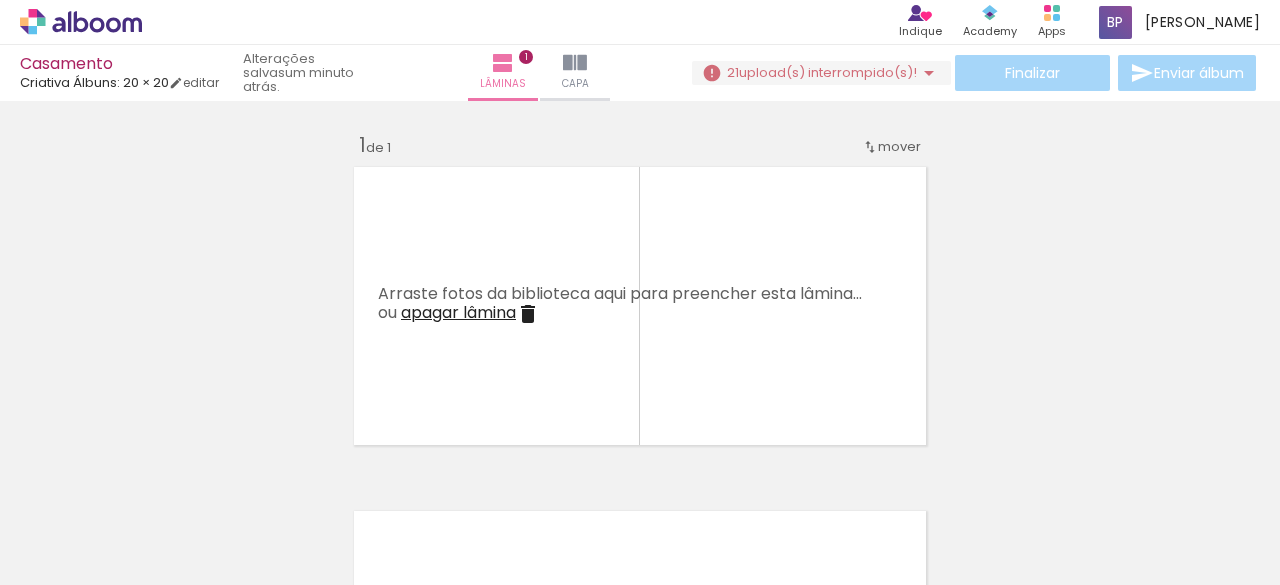 click on "Todas as fotos" at bounding box center (56, 524) 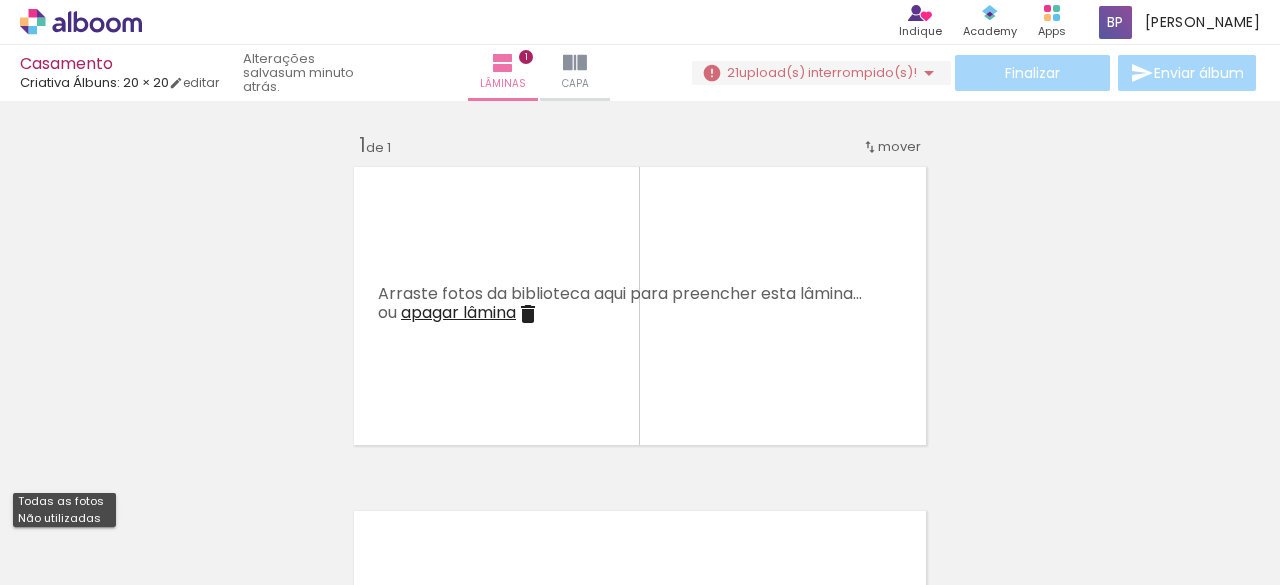 click on "Adicionar
Fotos" at bounding box center [71, 558] 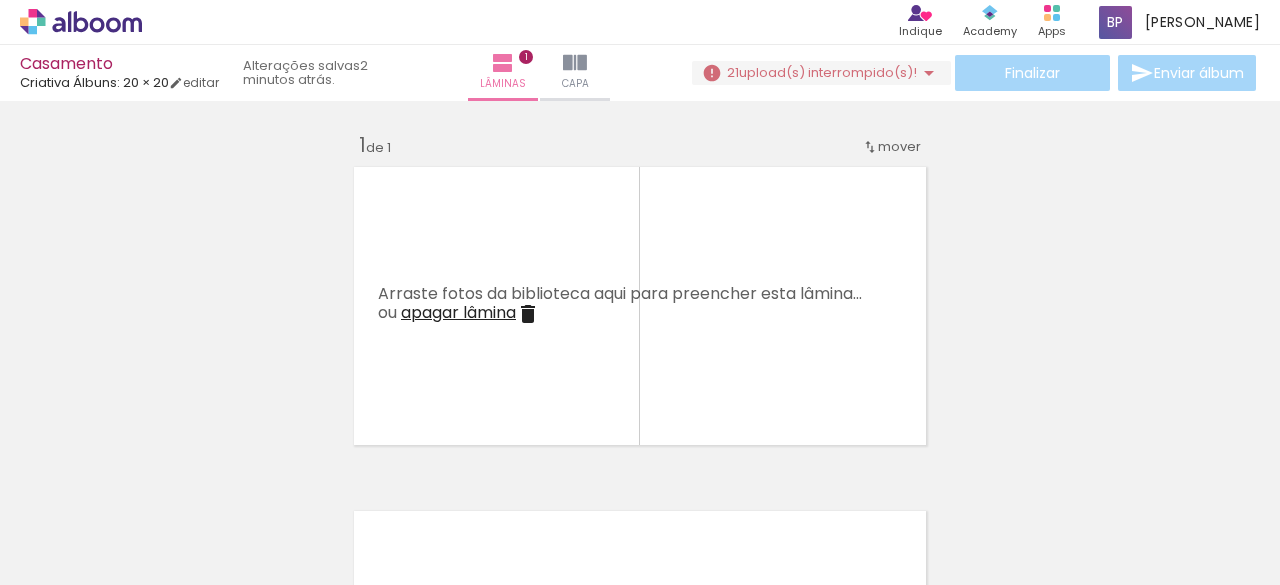 click on "Adicionar
Fotos" at bounding box center [71, 558] 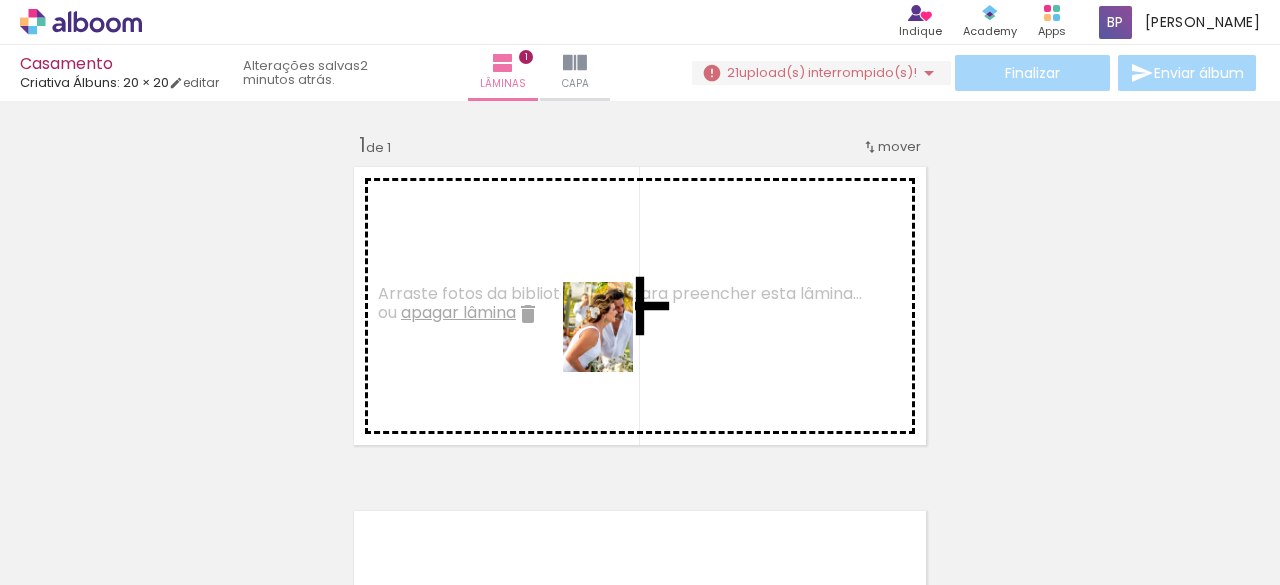 drag, startPoint x: 1210, startPoint y: 538, endPoint x: 625, endPoint y: 344, distance: 616.3287 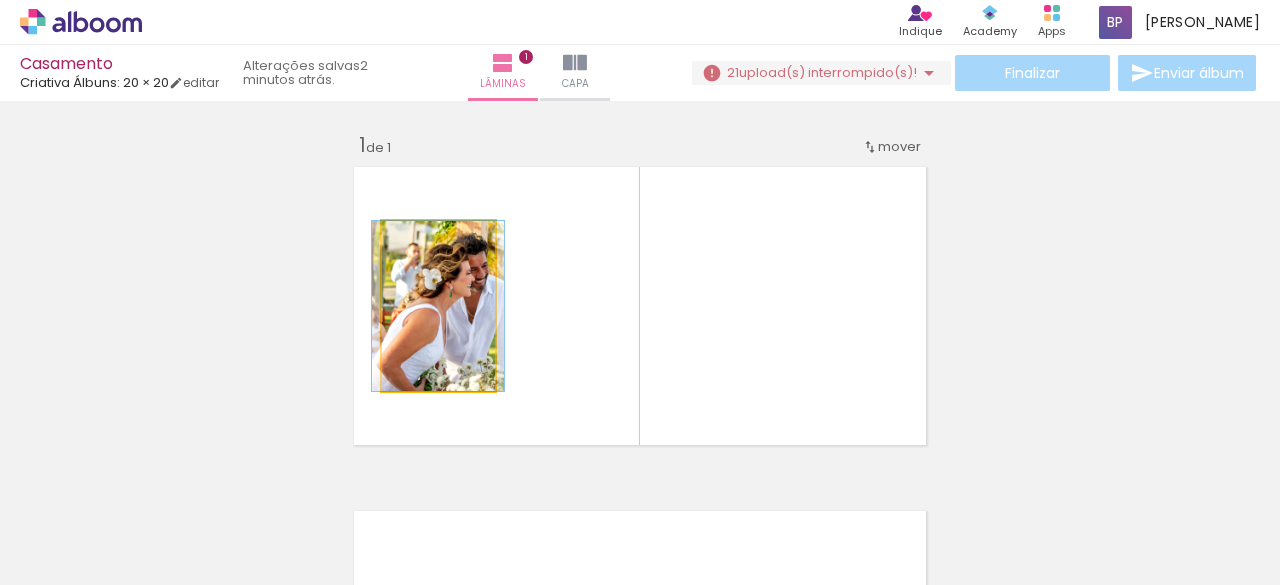 click 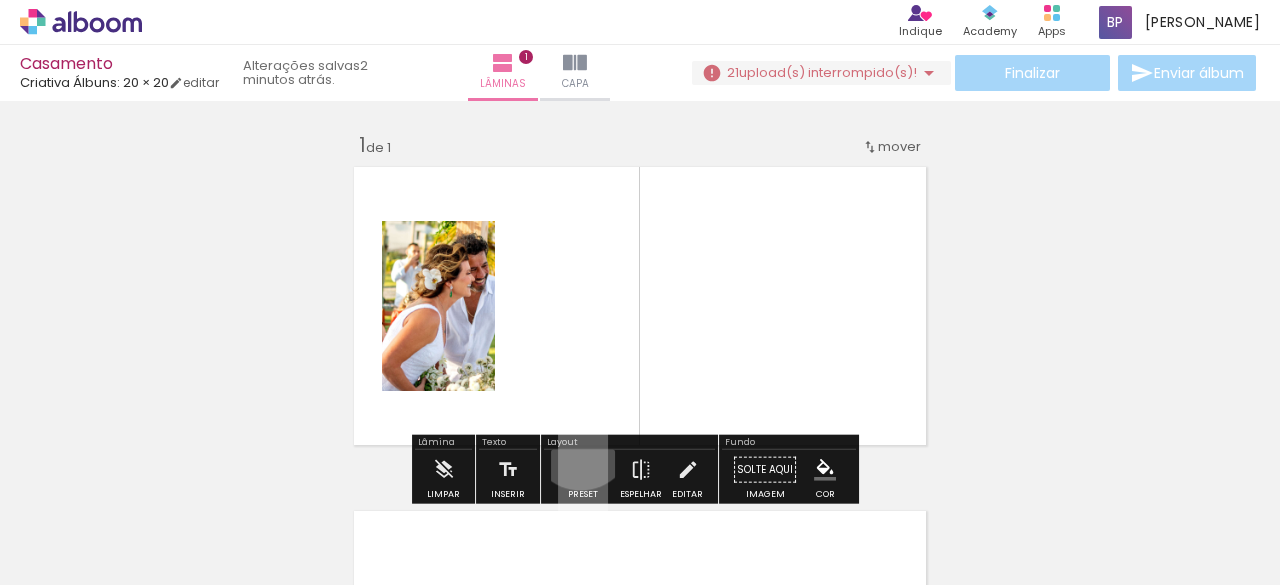 click at bounding box center (583, 469) 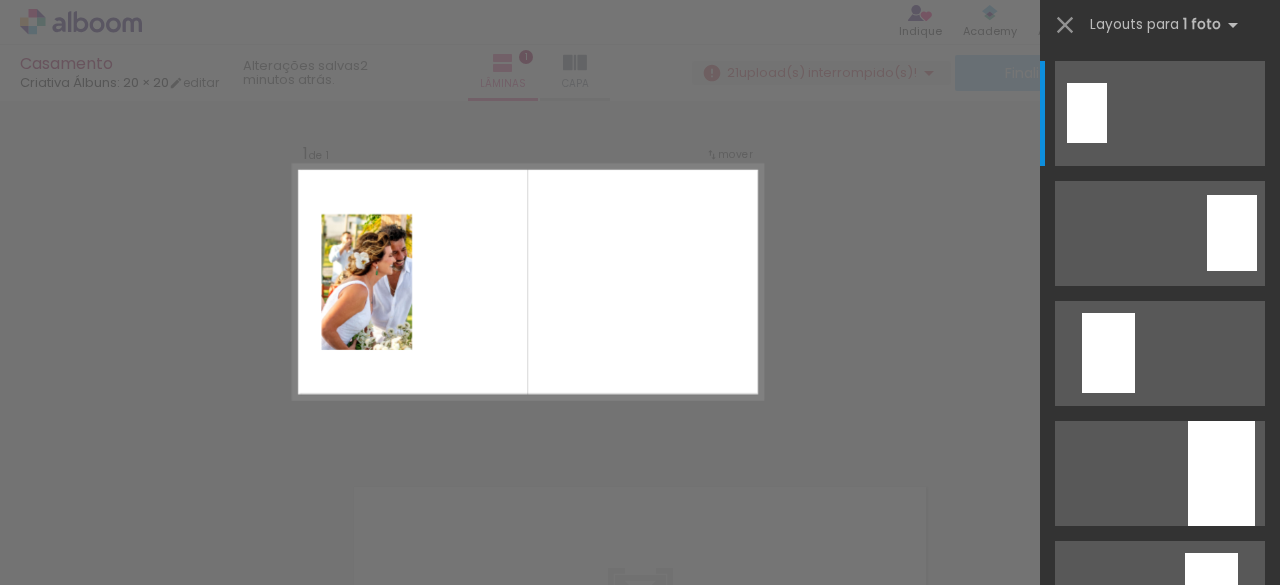 scroll, scrollTop: 25, scrollLeft: 0, axis: vertical 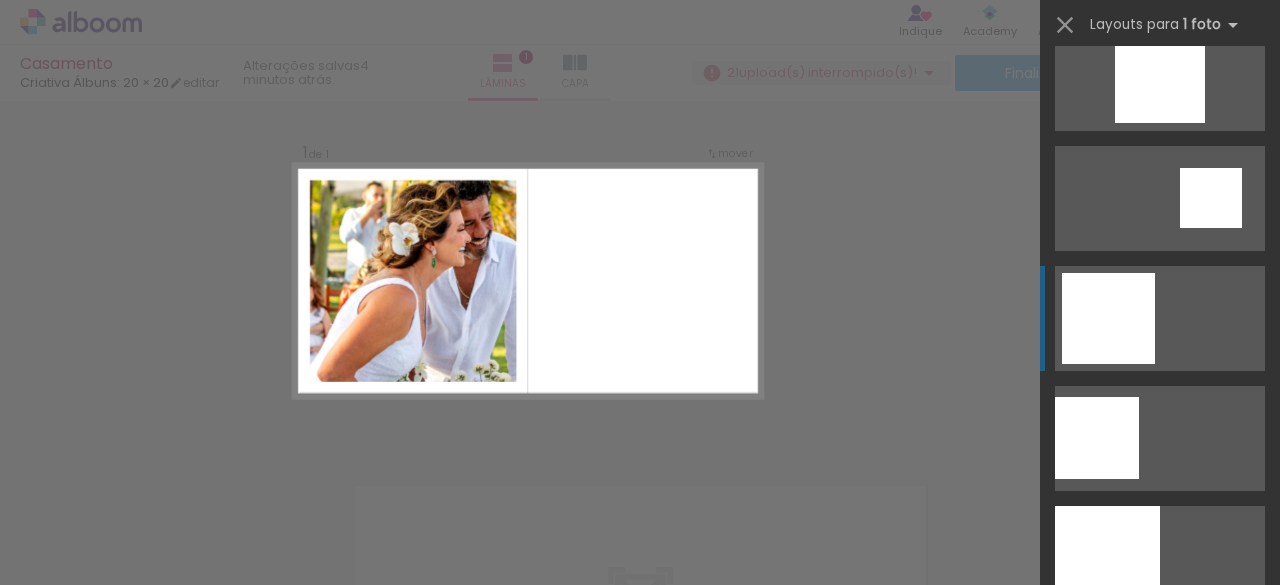 click at bounding box center (1211, -162) 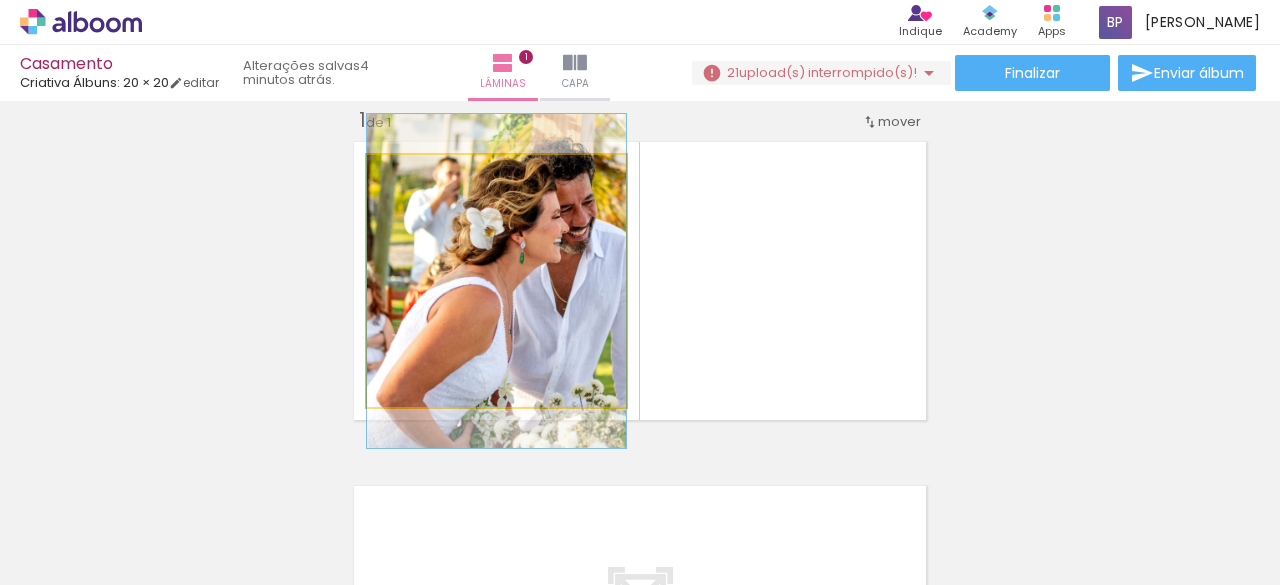 click 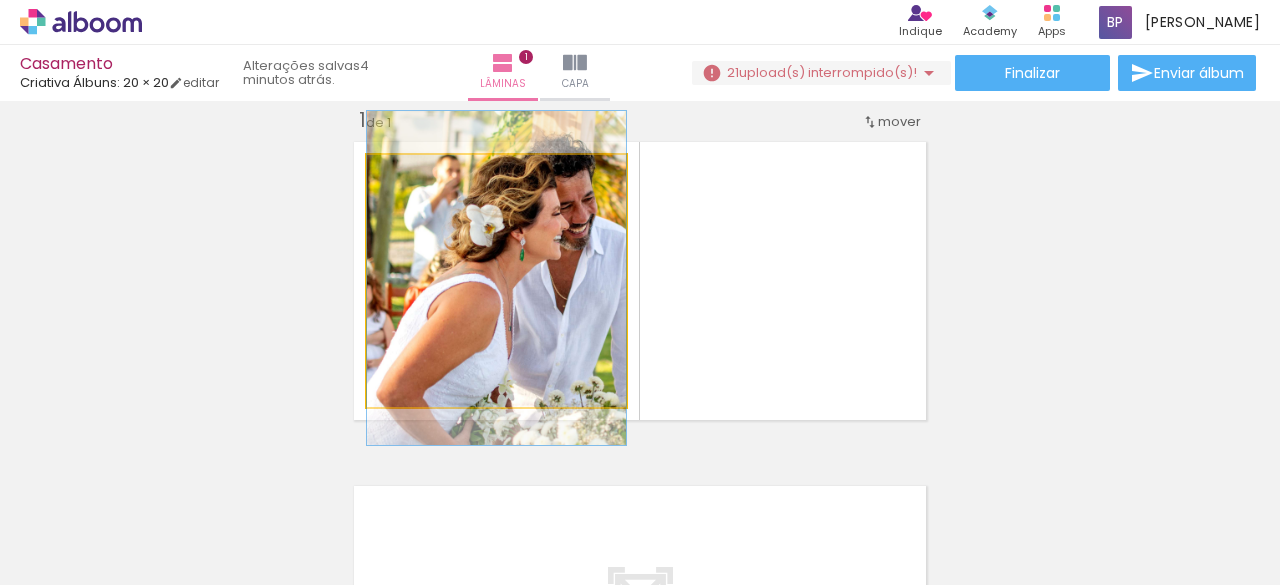 click 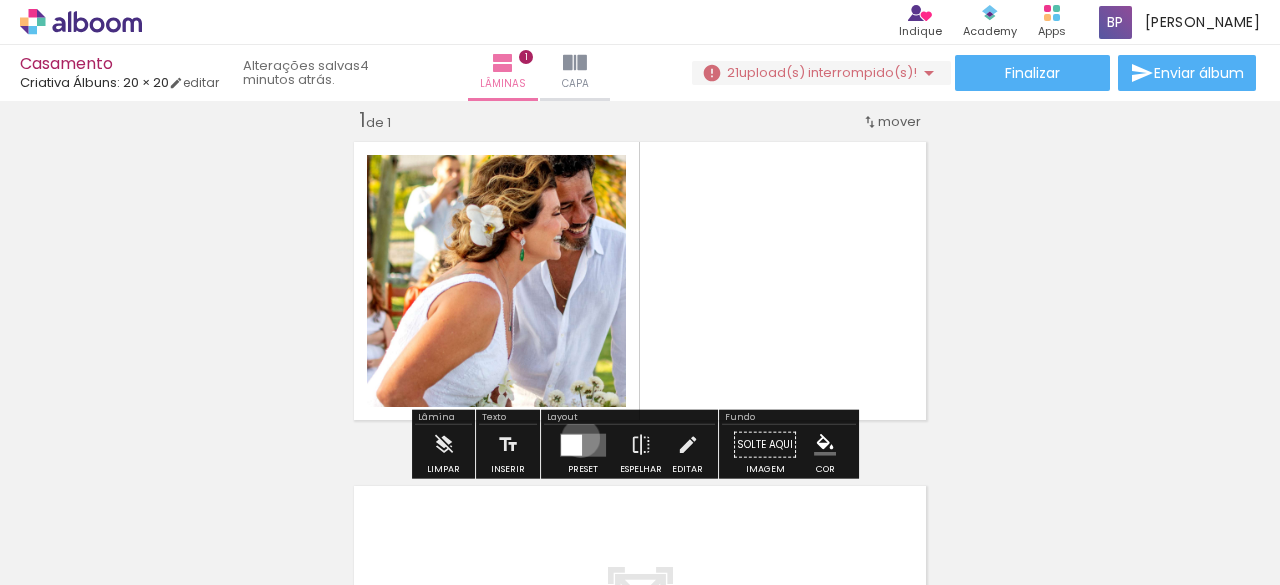 click at bounding box center [571, 444] 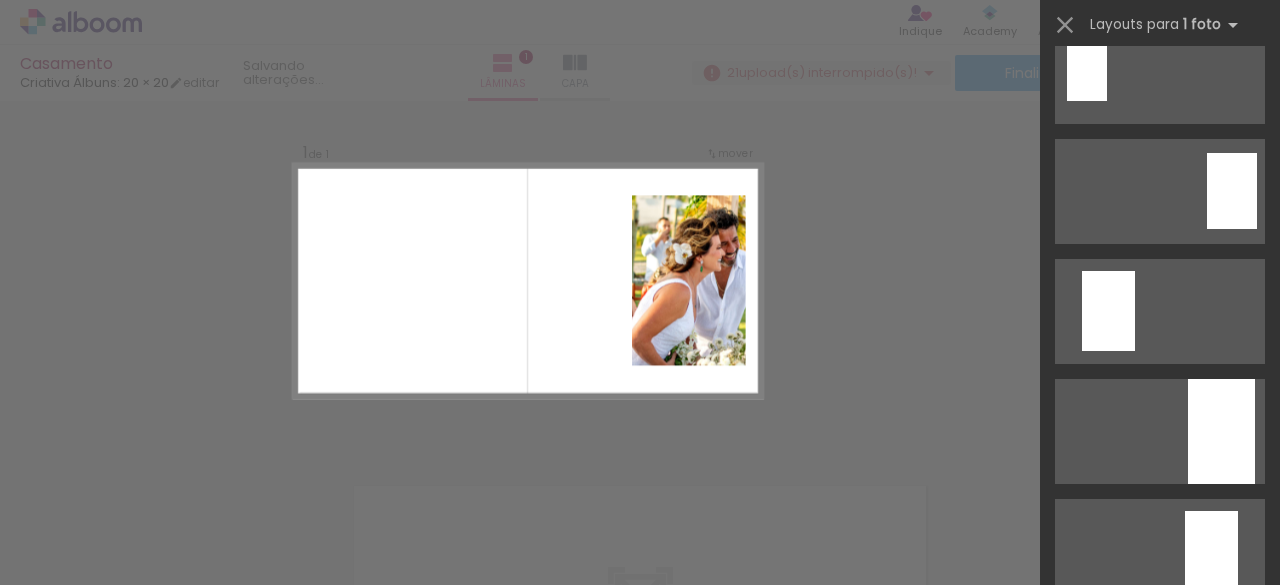 scroll, scrollTop: 0, scrollLeft: 0, axis: both 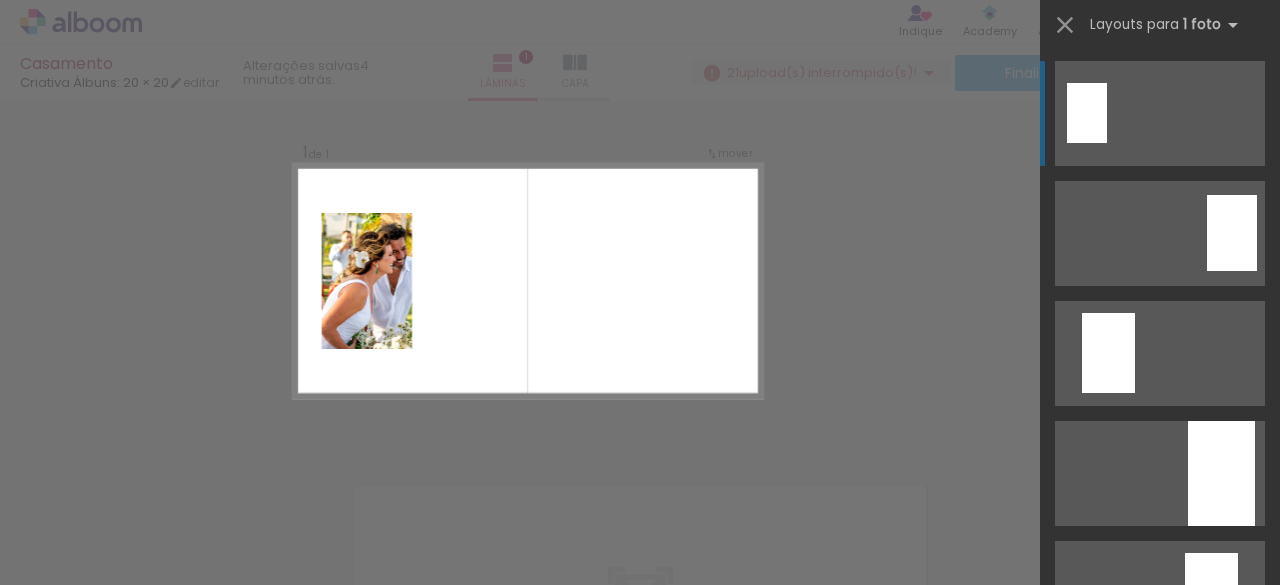 click at bounding box center (1232, 233) 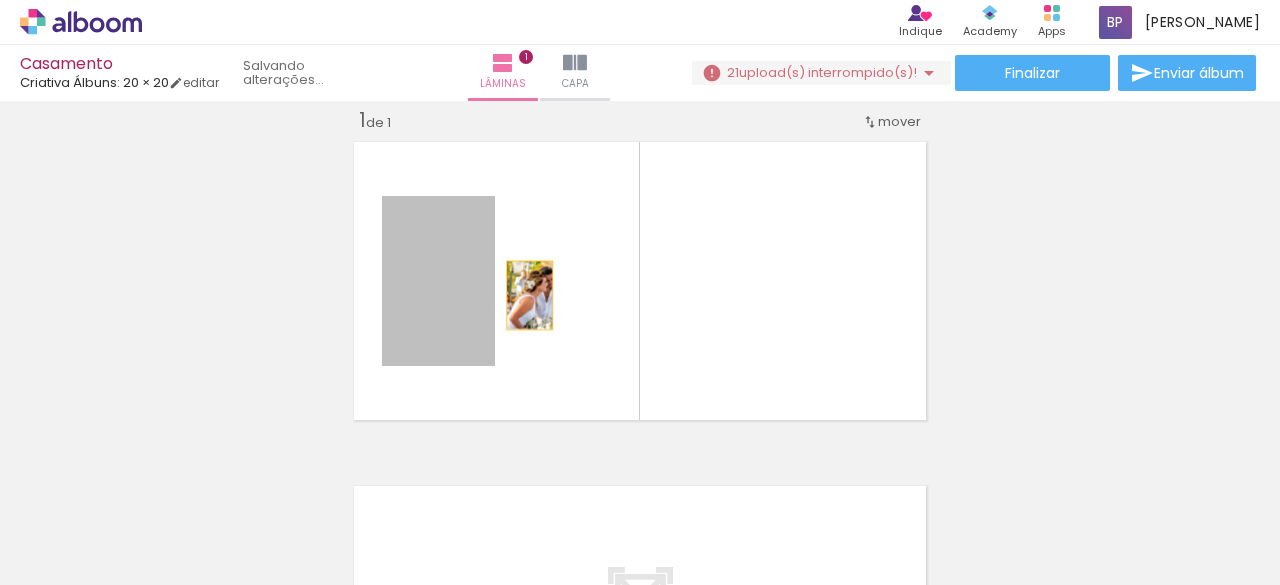 drag, startPoint x: 459, startPoint y: 322, endPoint x: 522, endPoint y: 295, distance: 68.54196 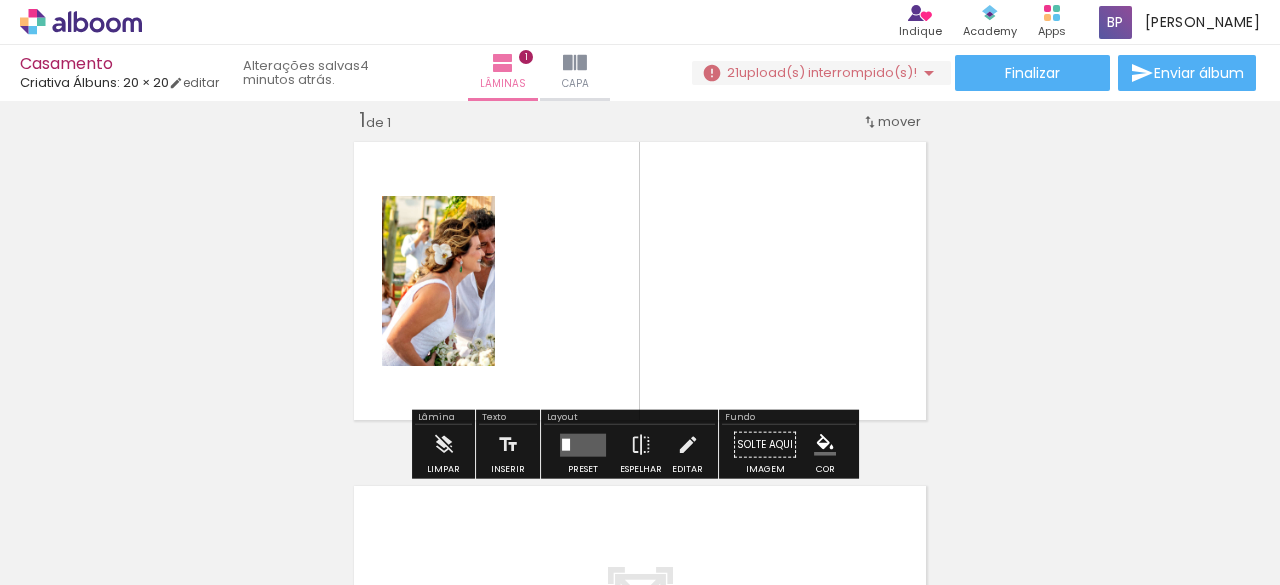 click at bounding box center [583, 444] 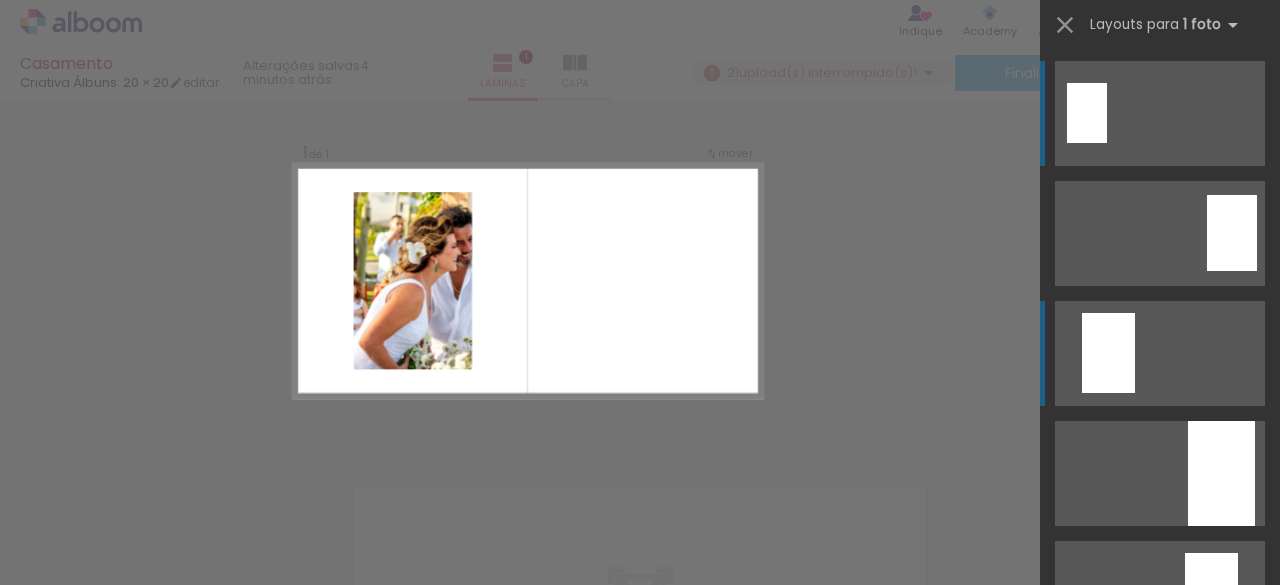 click at bounding box center [1232, 233] 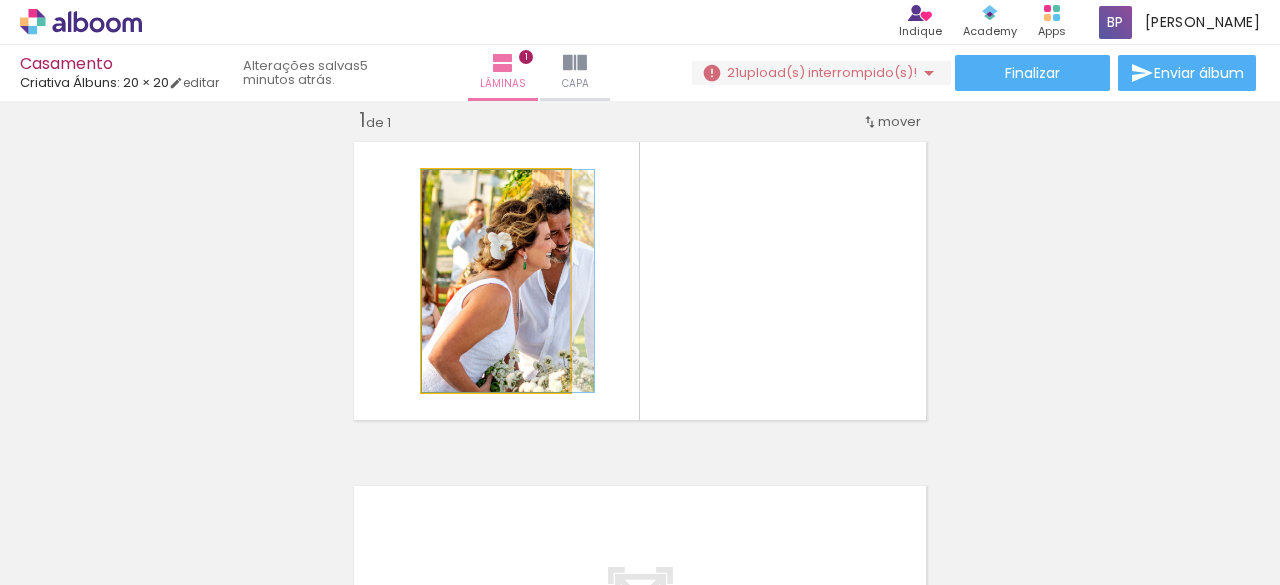 click 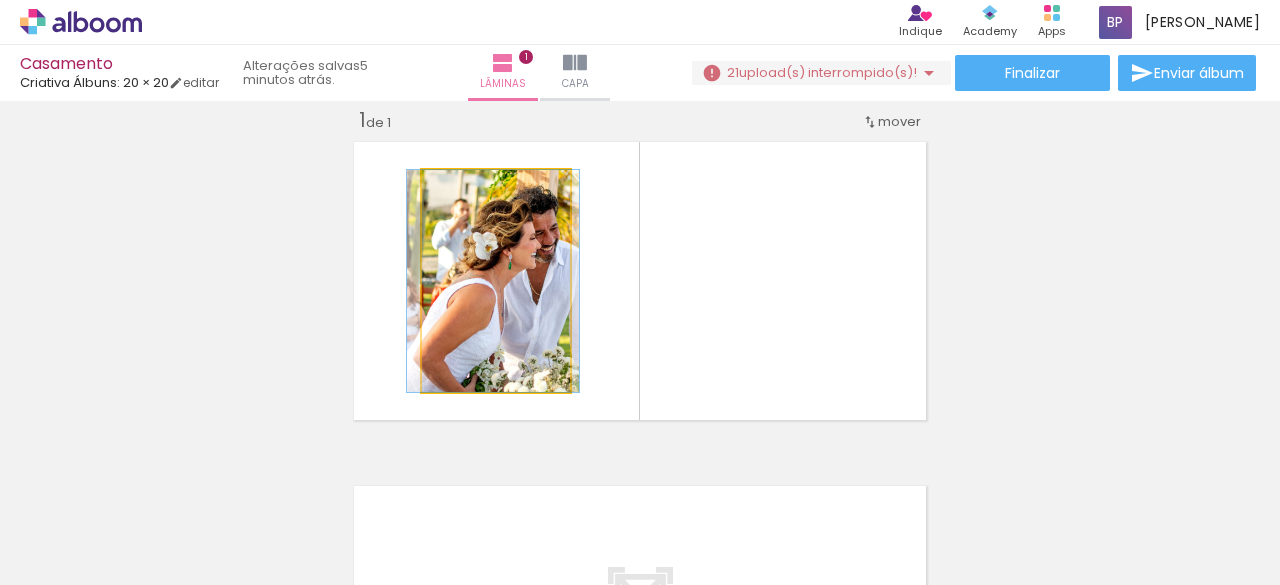 drag, startPoint x: 520, startPoint y: 289, endPoint x: 507, endPoint y: 289, distance: 13 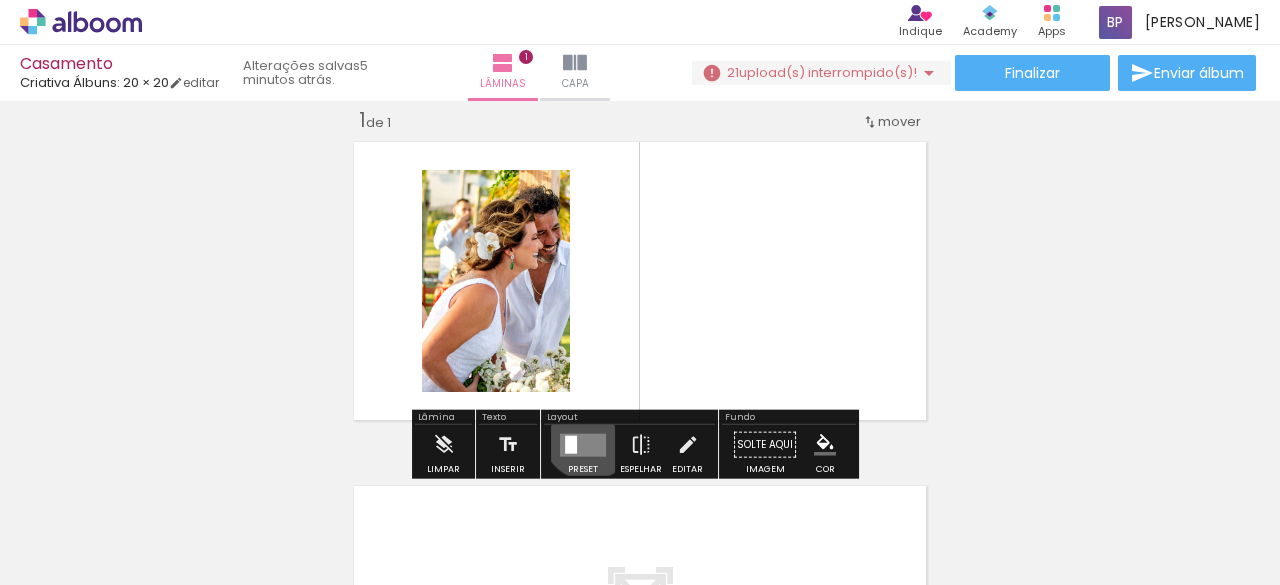 click at bounding box center [583, 444] 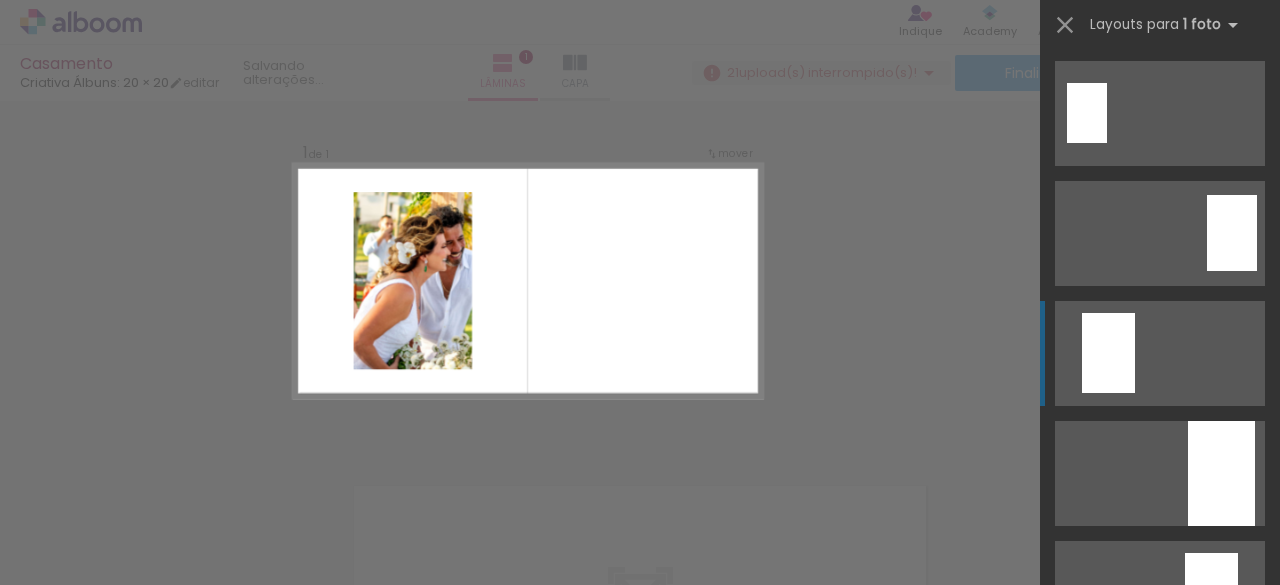 scroll, scrollTop: 240, scrollLeft: 0, axis: vertical 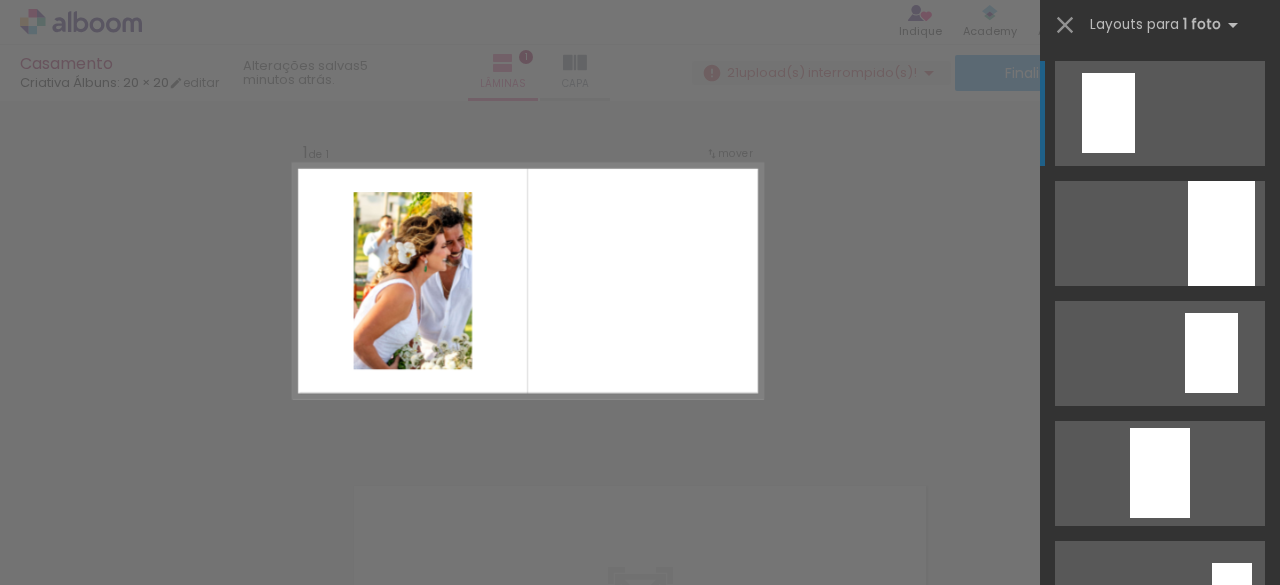 click on "Confirmar Cancelar" at bounding box center (640, 444) 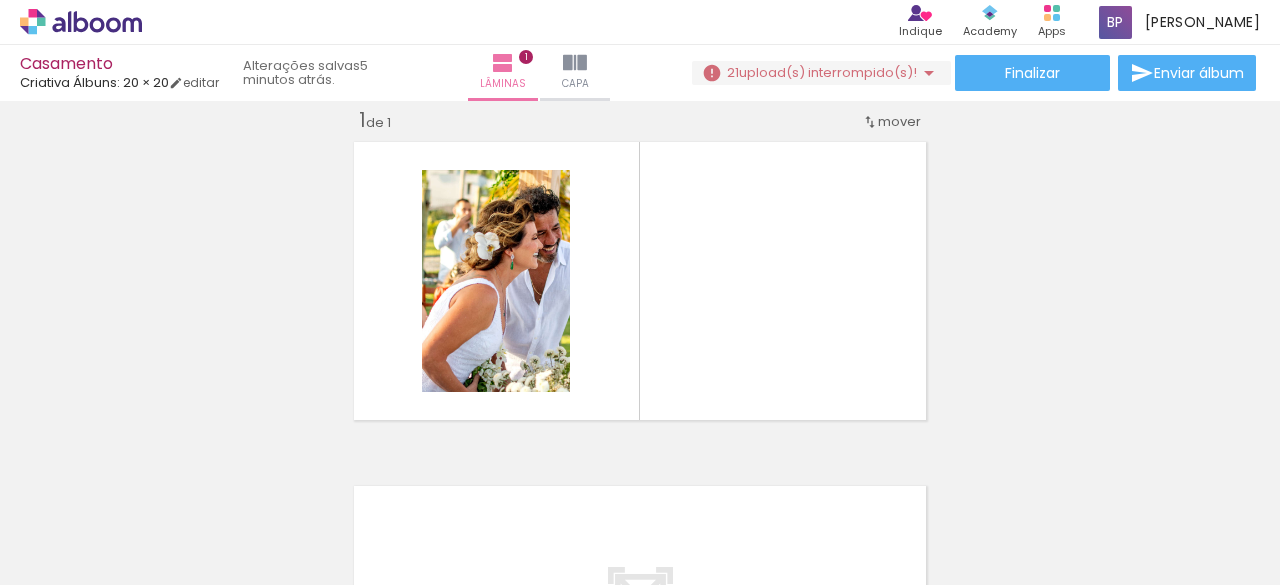 scroll, scrollTop: 0, scrollLeft: 0, axis: both 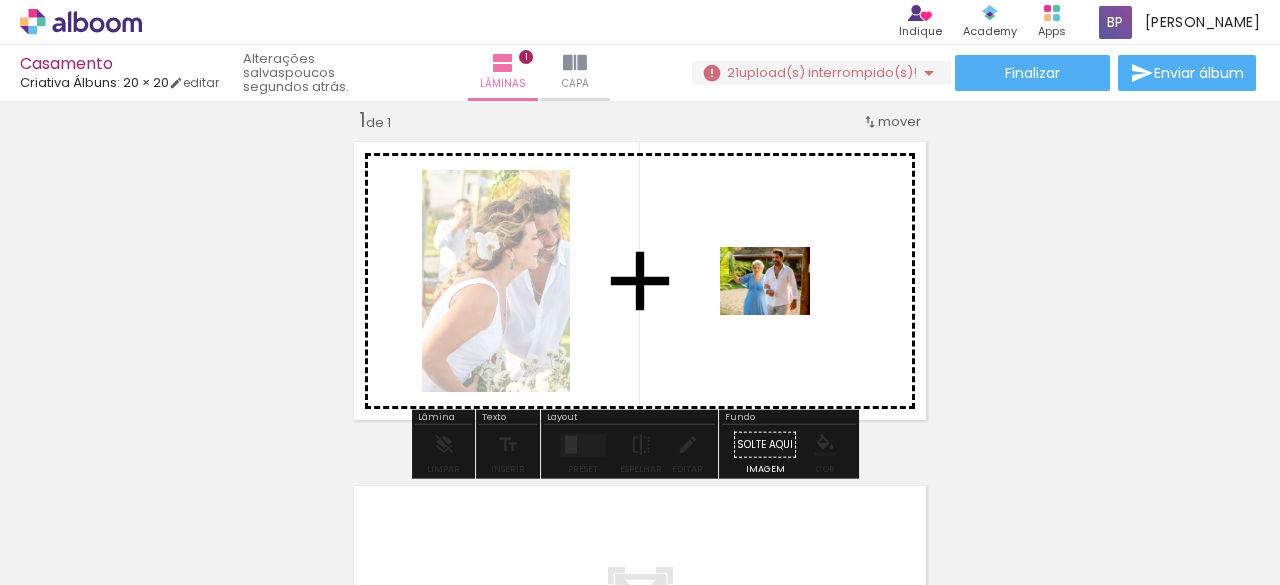 drag, startPoint x: 564, startPoint y: 529, endPoint x: 780, endPoint y: 307, distance: 309.74182 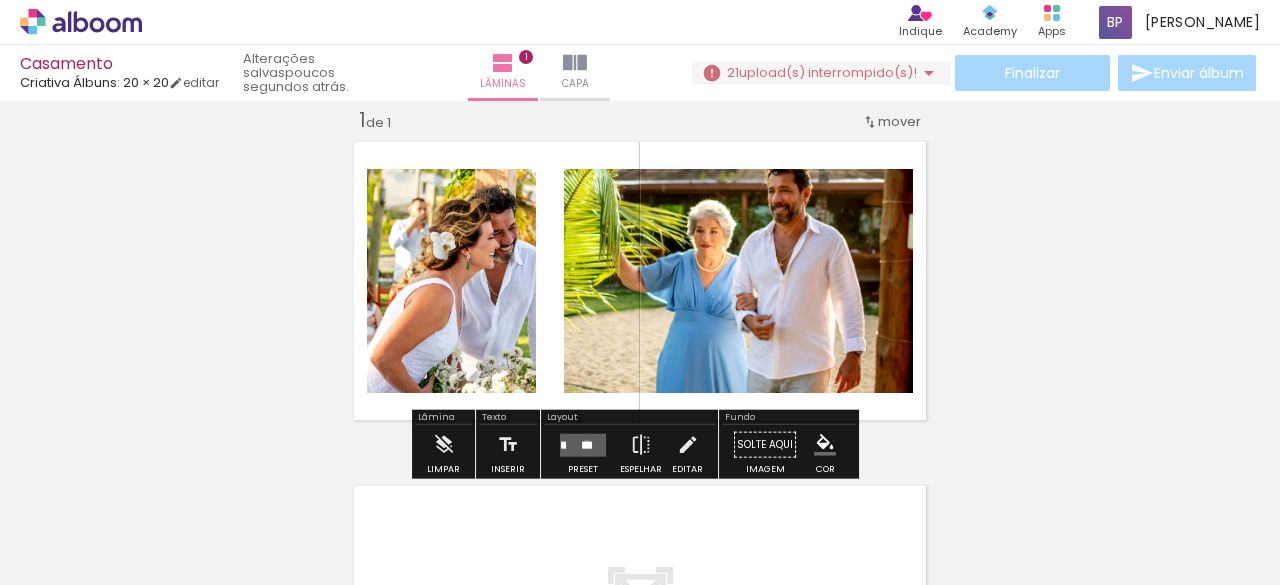 click at bounding box center (587, 444) 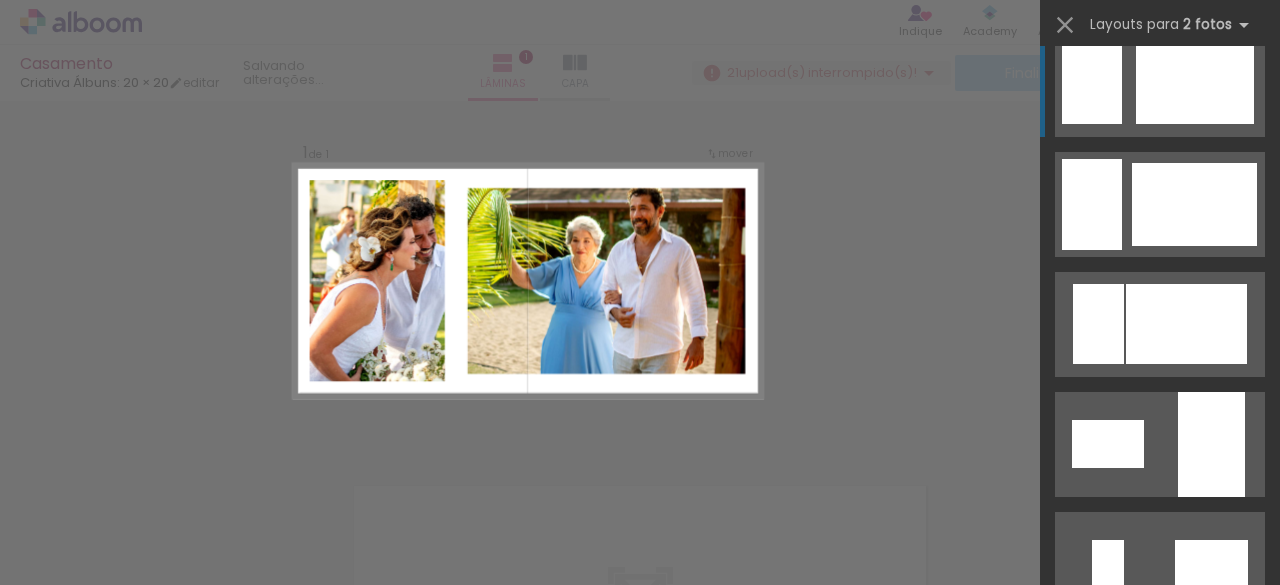 scroll, scrollTop: 0, scrollLeft: 0, axis: both 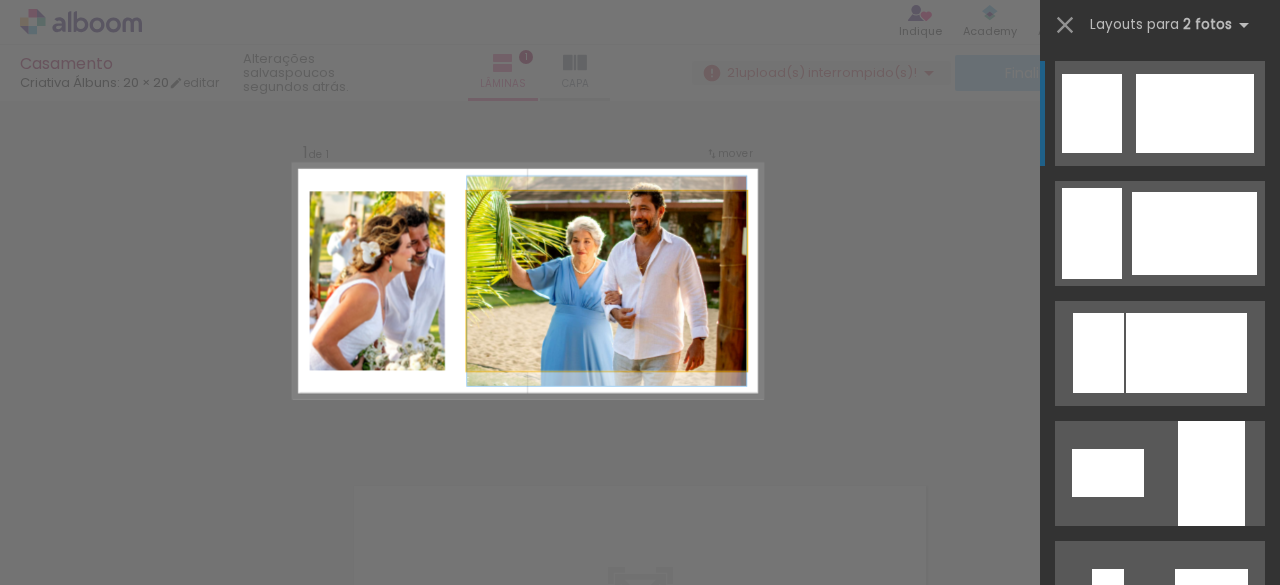 click 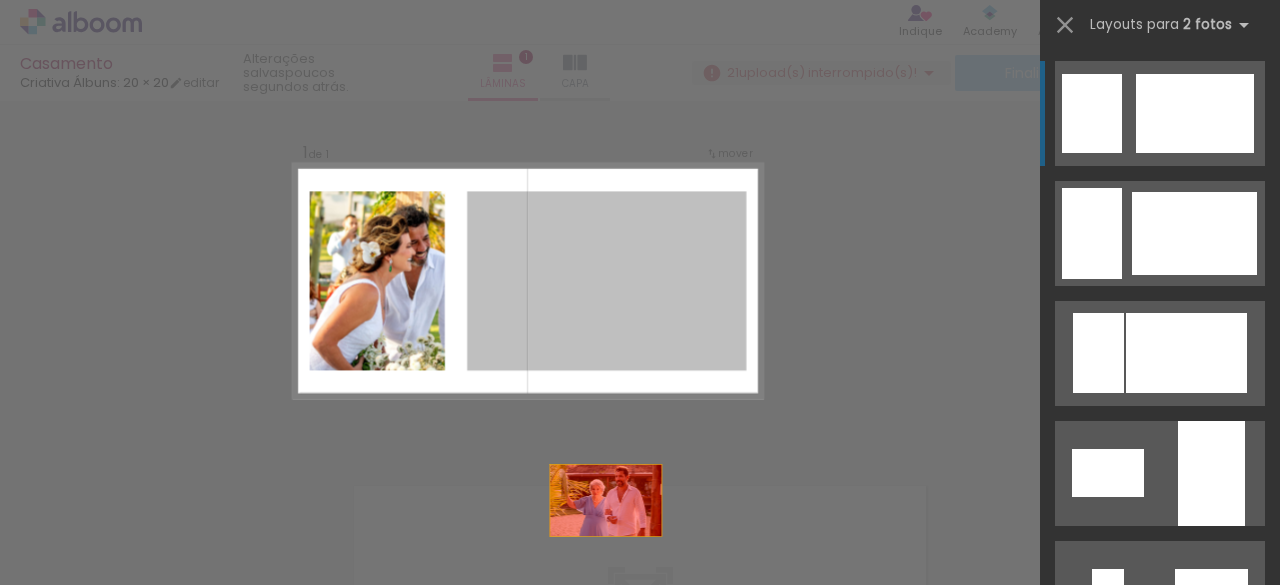 drag, startPoint x: 626, startPoint y: 295, endPoint x: 596, endPoint y: 565, distance: 271.66156 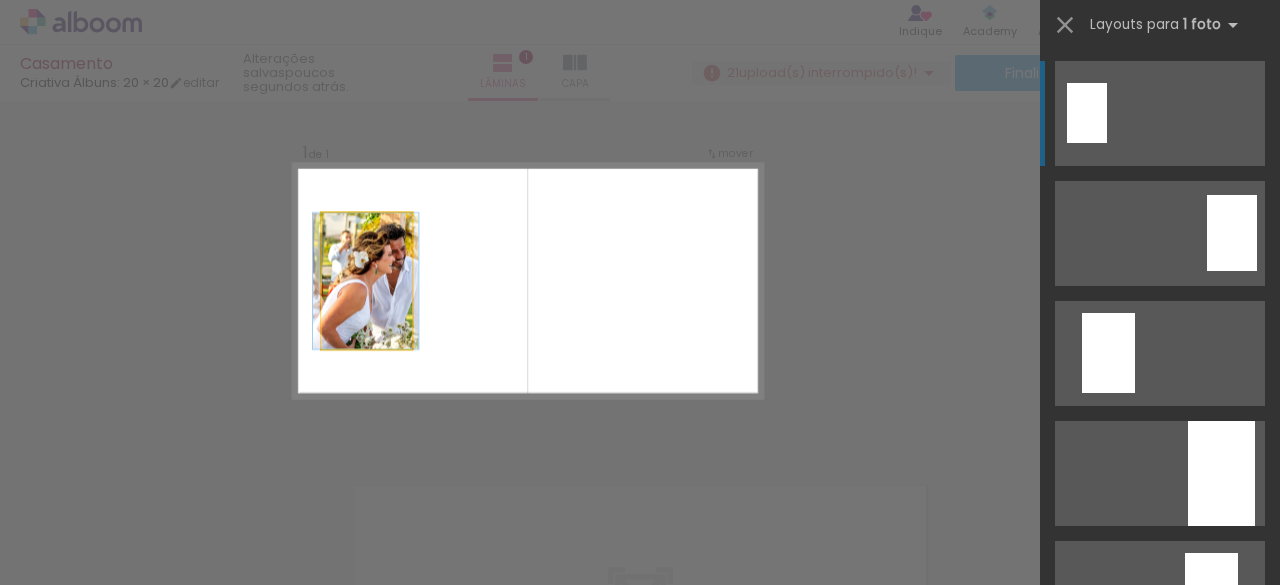 click 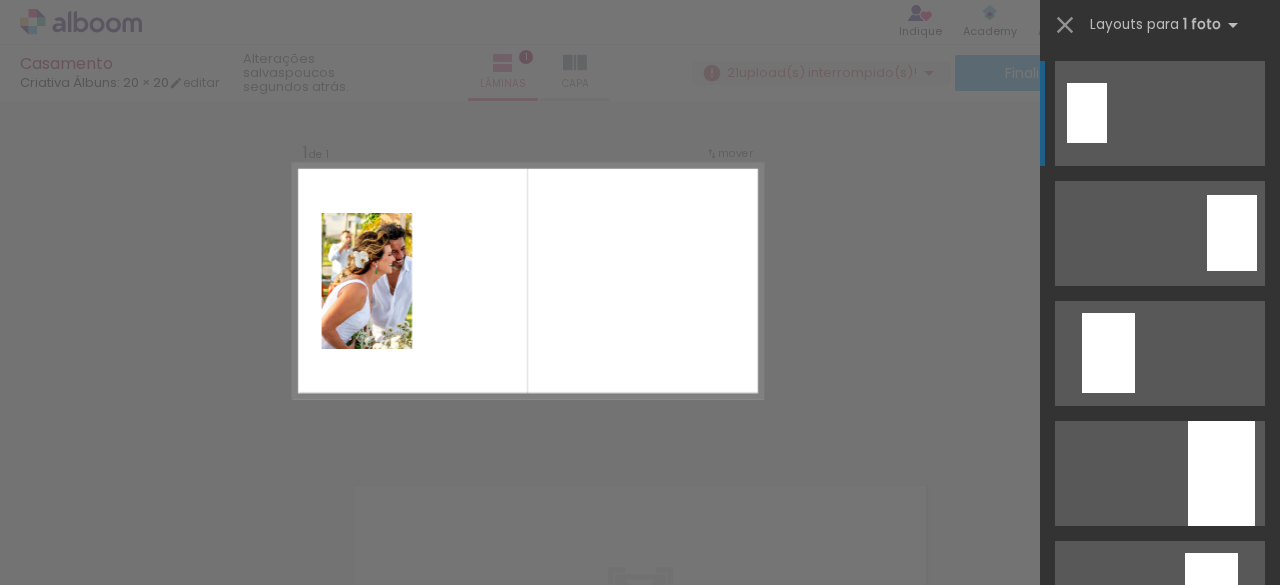 click at bounding box center (1232, 233) 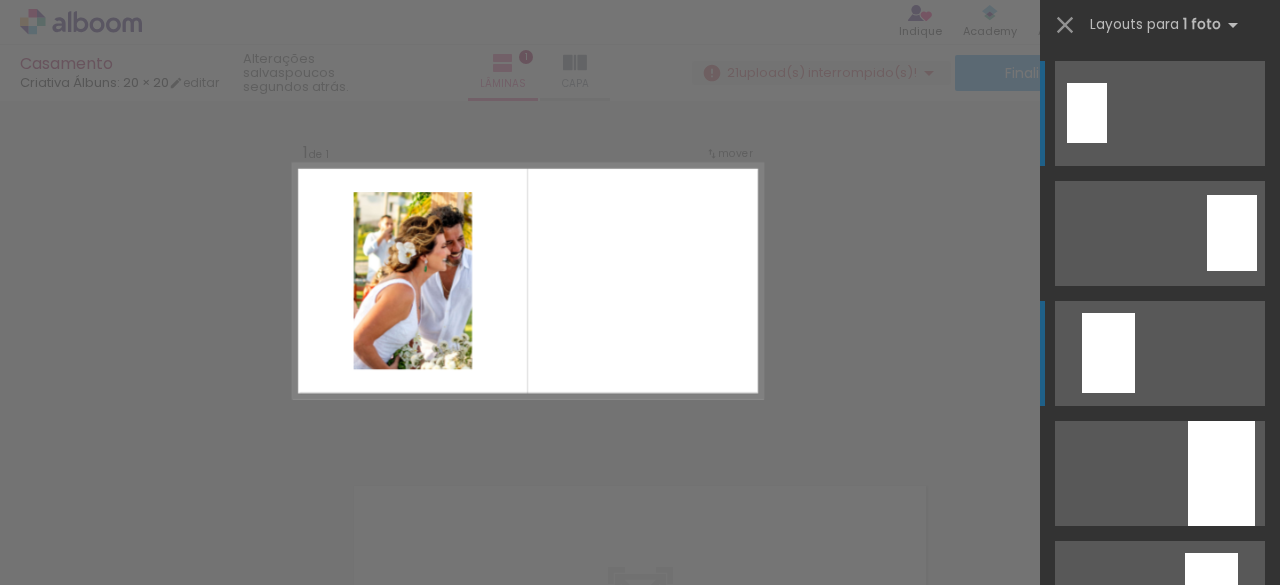 click at bounding box center [1232, 233] 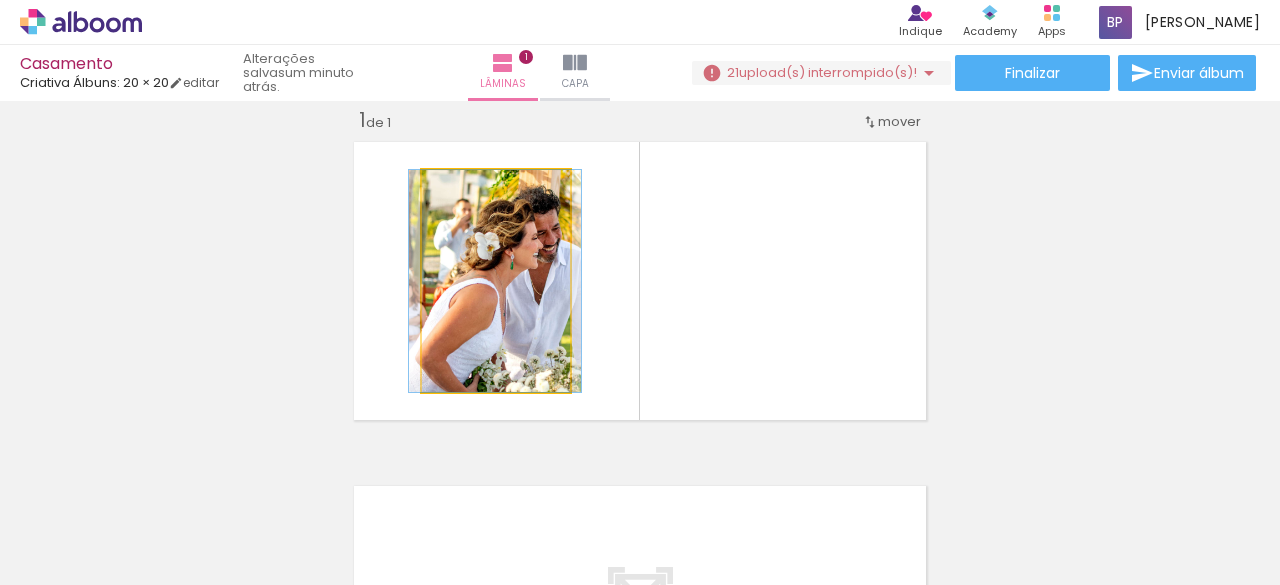 click 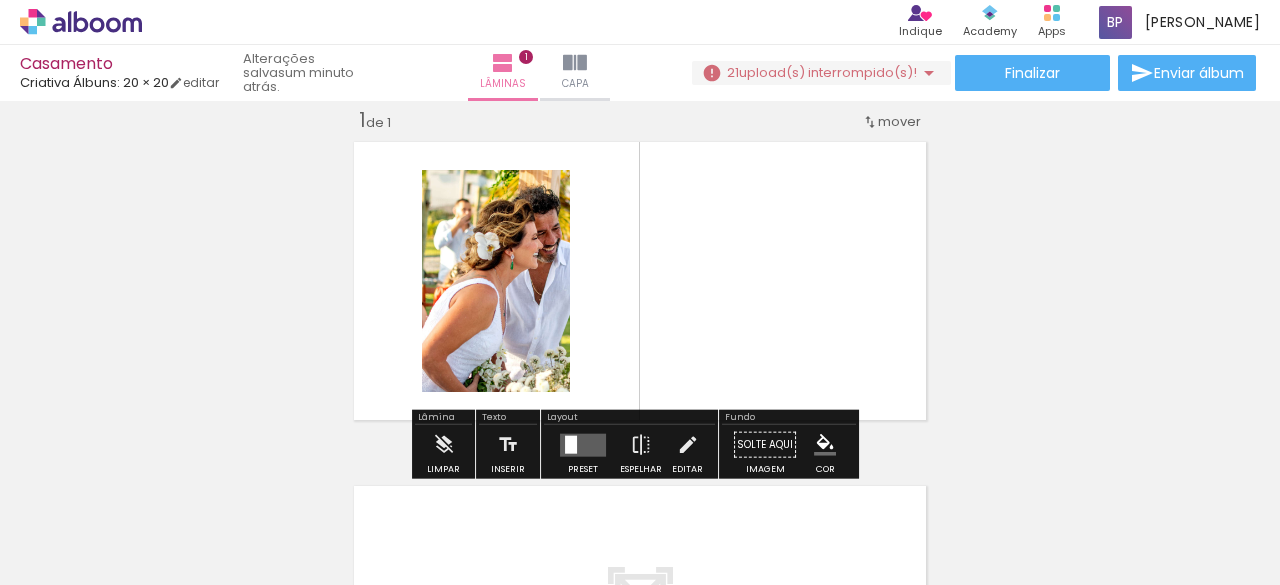 click 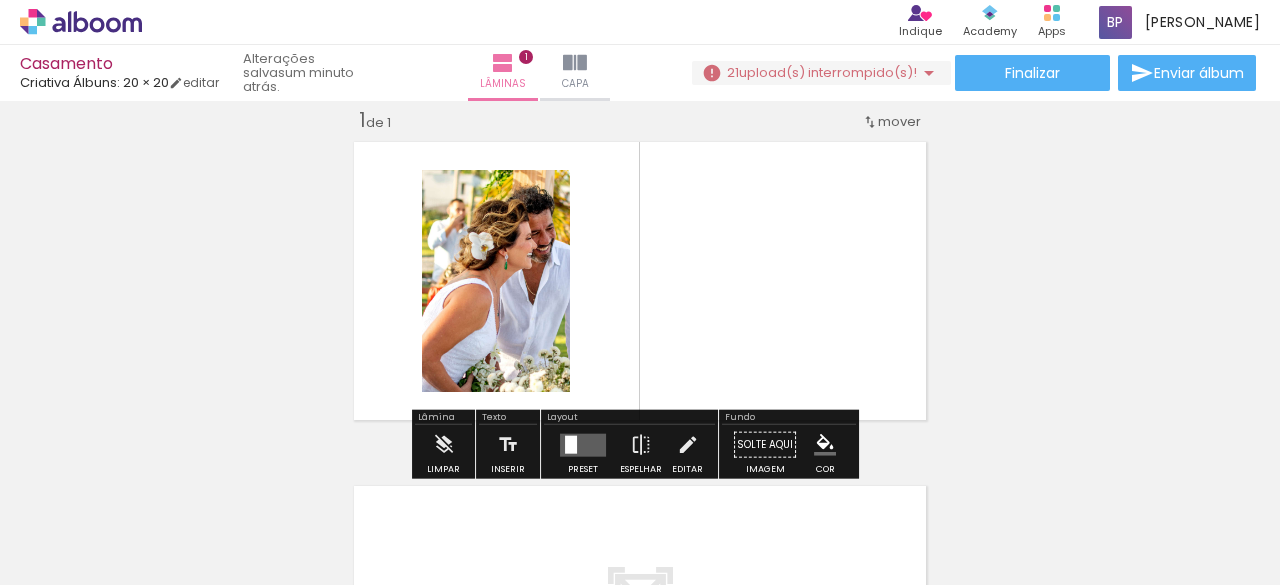 click at bounding box center (312, 518) 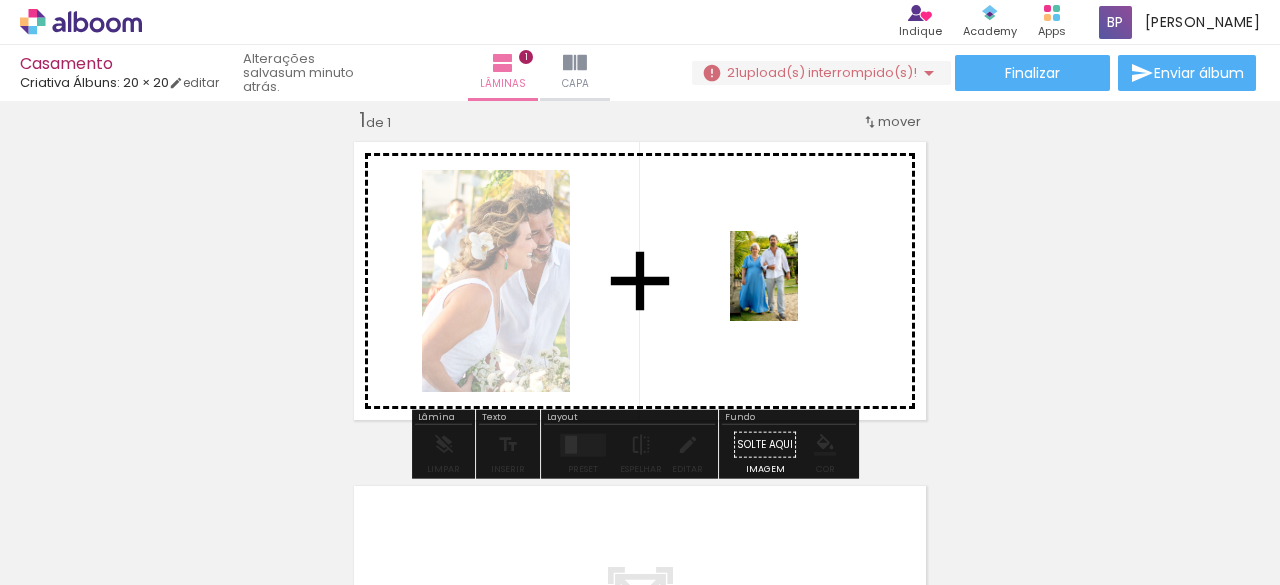 drag, startPoint x: 429, startPoint y: 524, endPoint x: 789, endPoint y: 290, distance: 429.36697 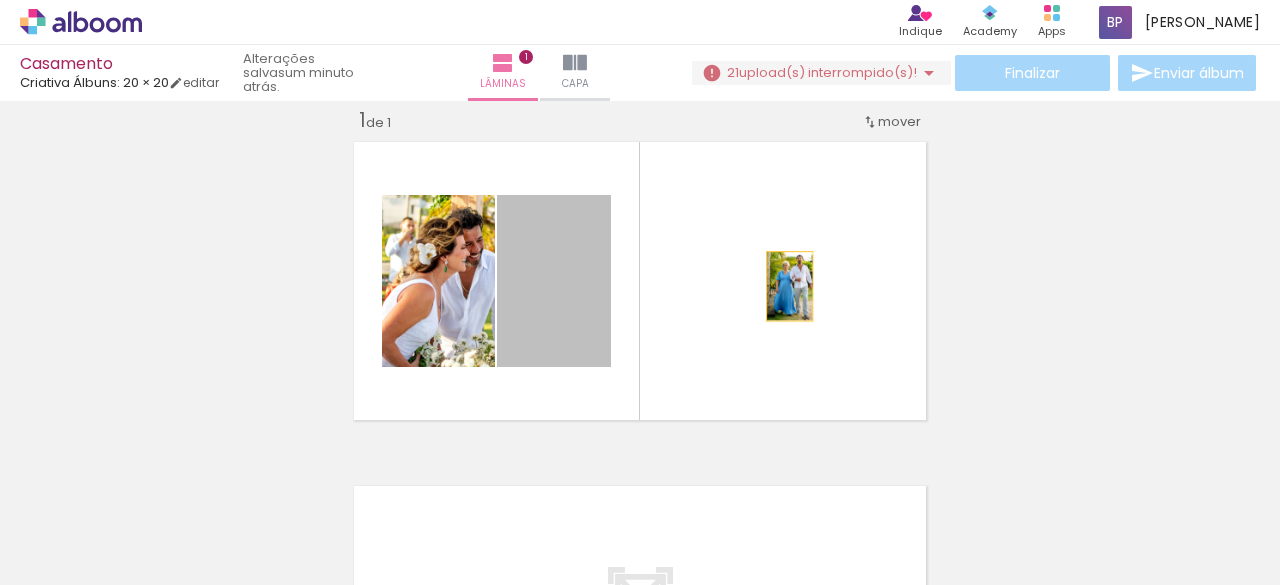 drag, startPoint x: 542, startPoint y: 318, endPoint x: 782, endPoint y: 285, distance: 242.25813 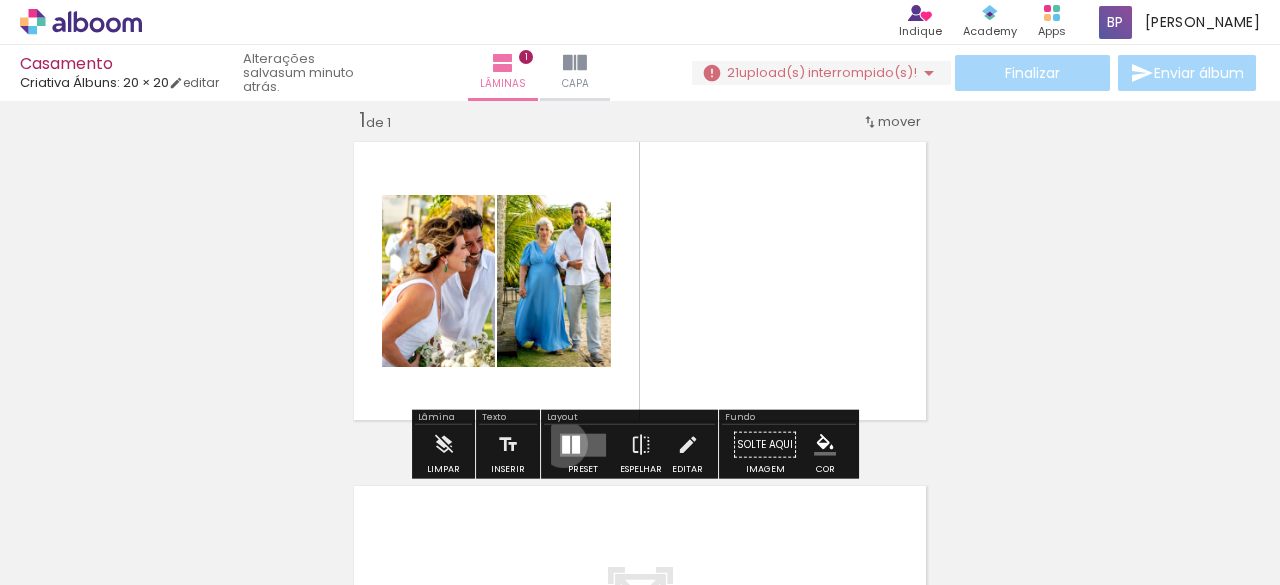 click at bounding box center (566, 444) 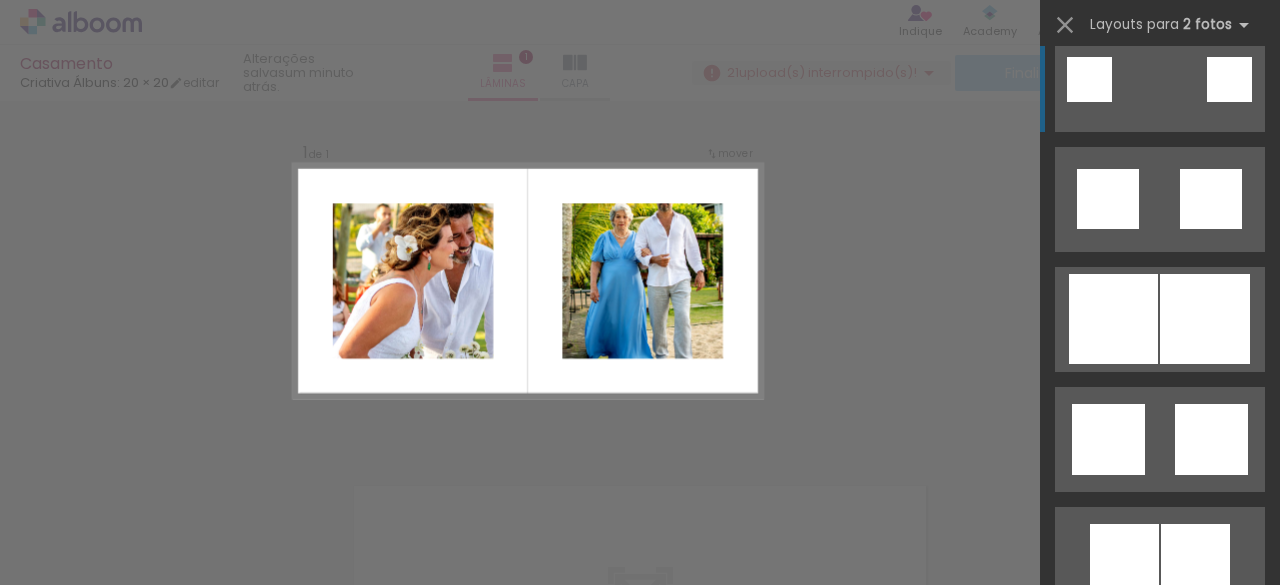 scroll, scrollTop: 2480, scrollLeft: 0, axis: vertical 